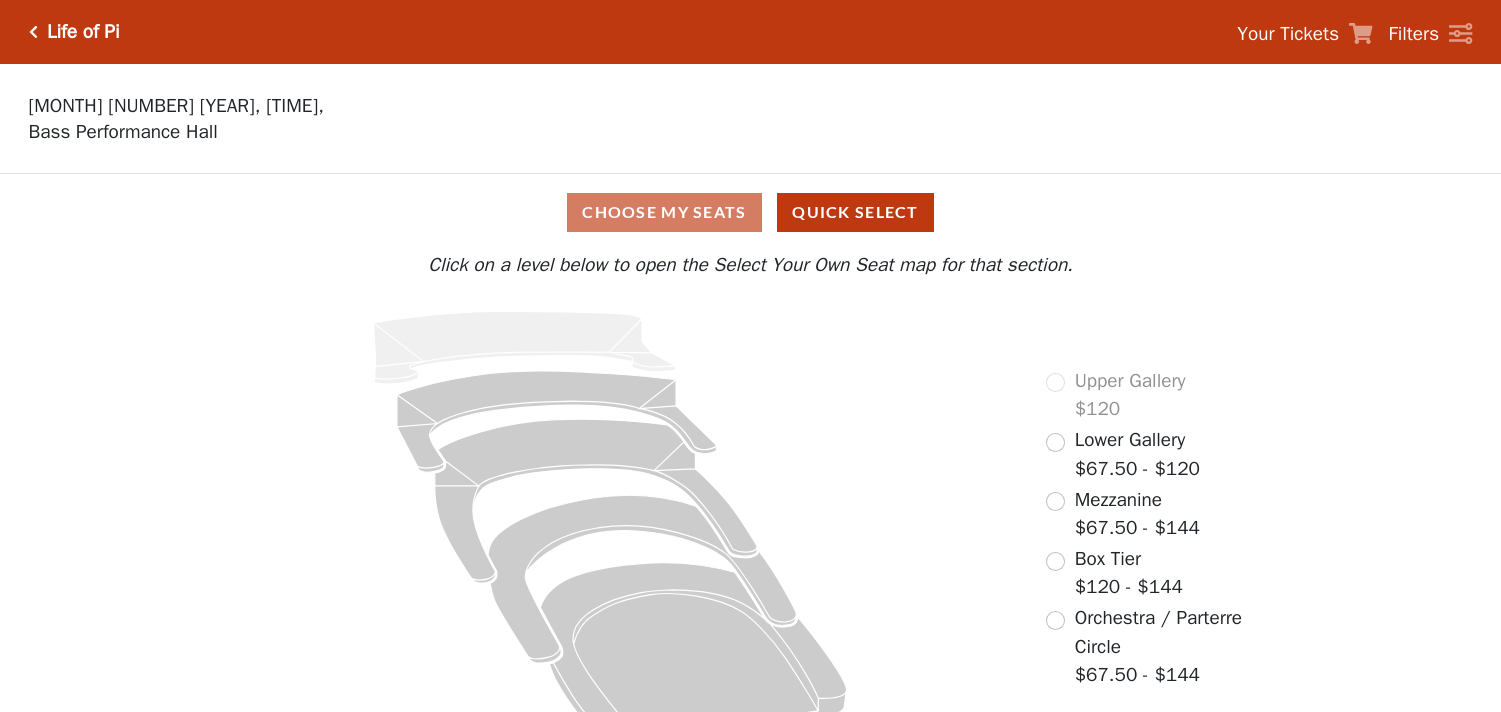 scroll, scrollTop: 0, scrollLeft: 0, axis: both 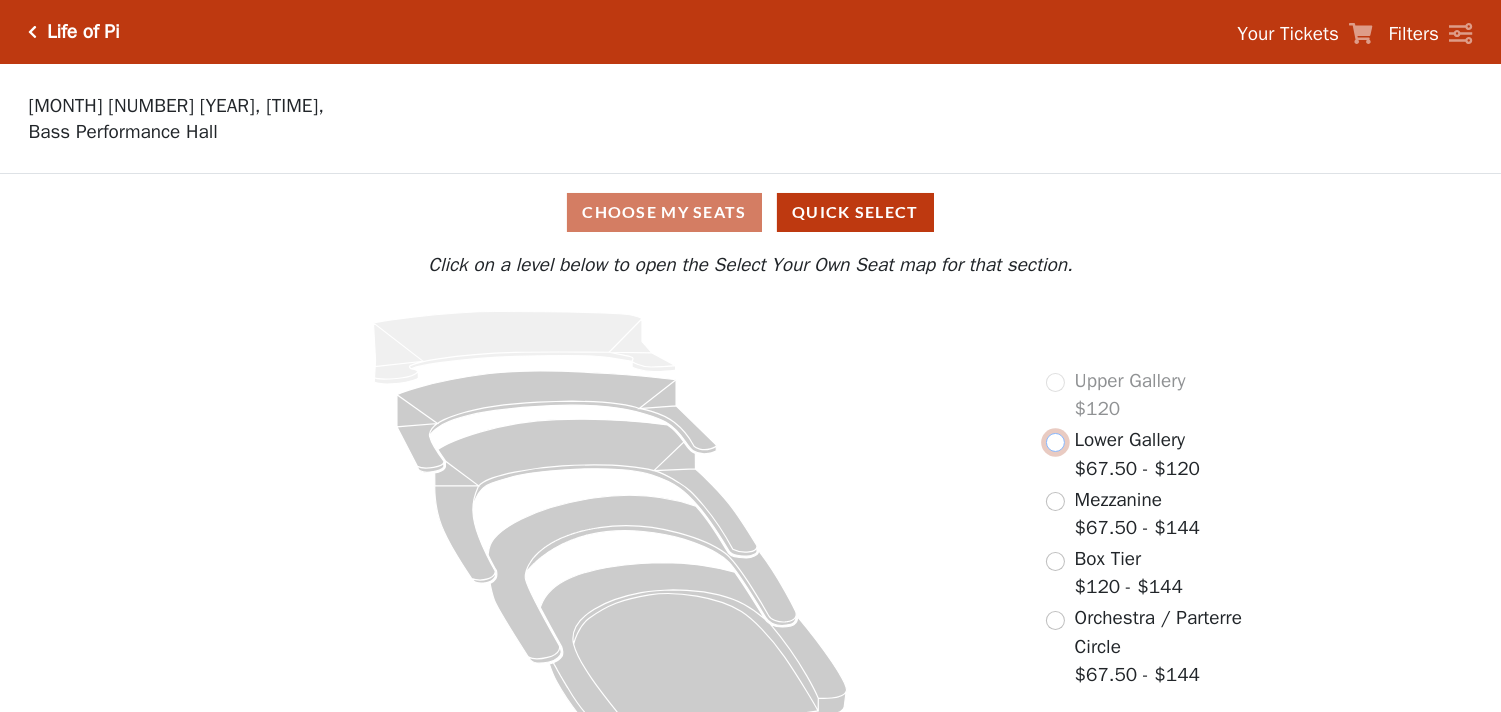 click at bounding box center (1055, 442) 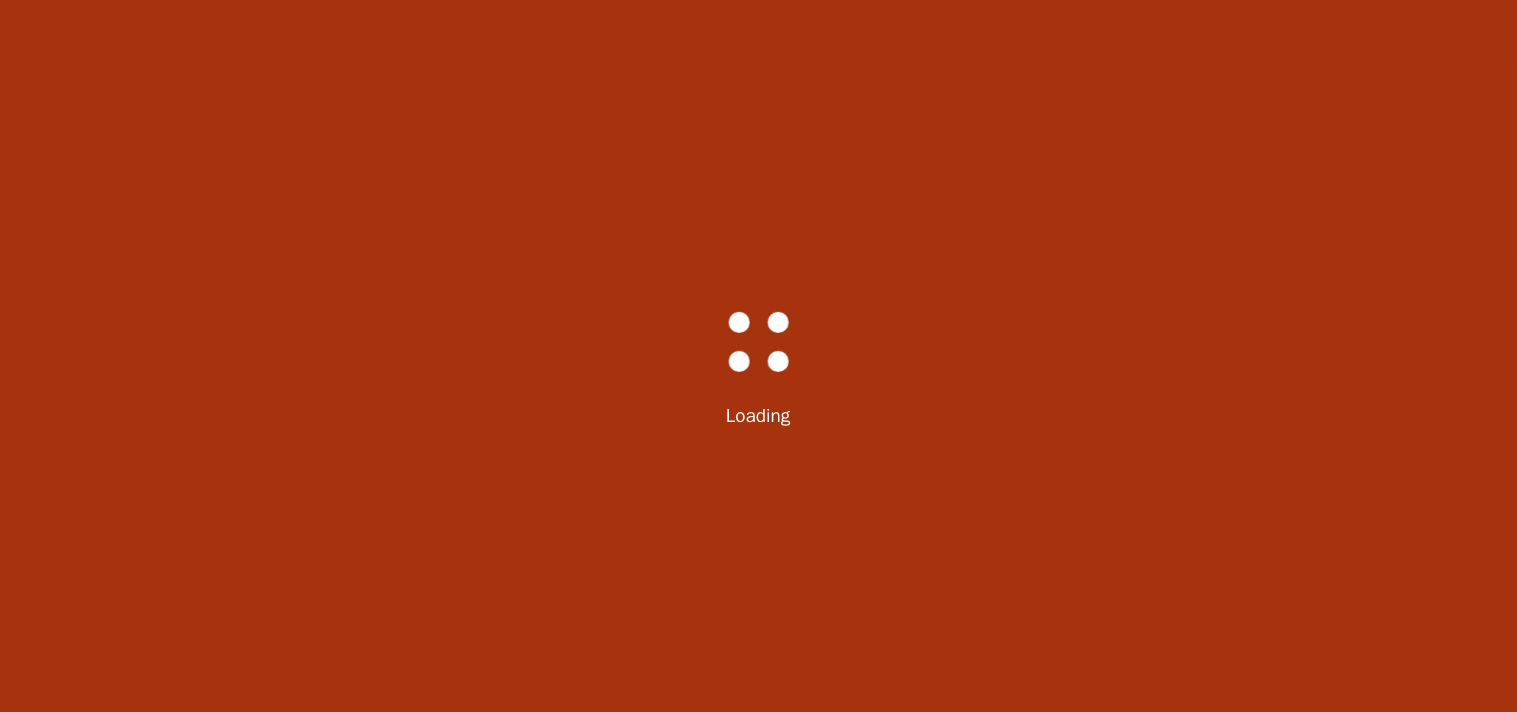 drag, startPoint x: 470, startPoint y: 232, endPoint x: 965, endPoint y: 85, distance: 516.36615 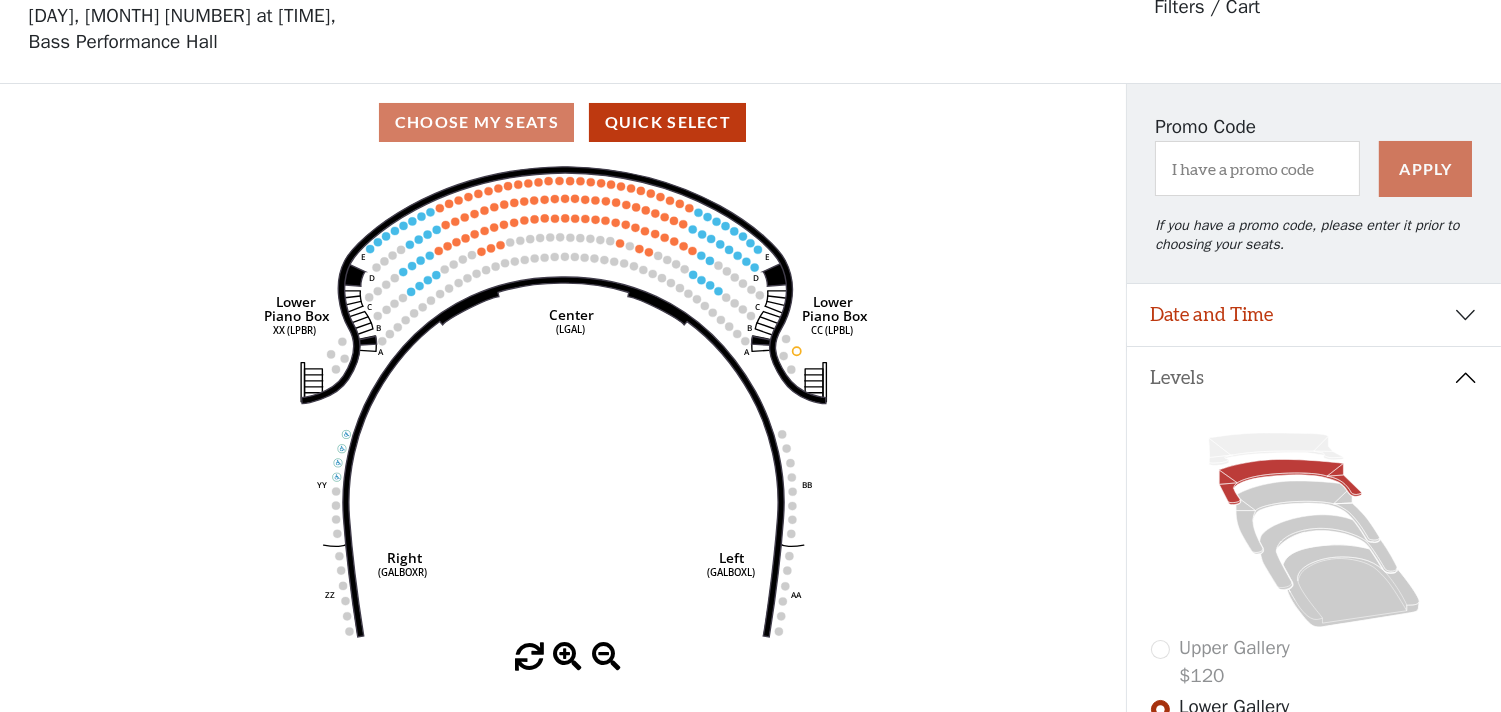 scroll, scrollTop: 92, scrollLeft: 0, axis: vertical 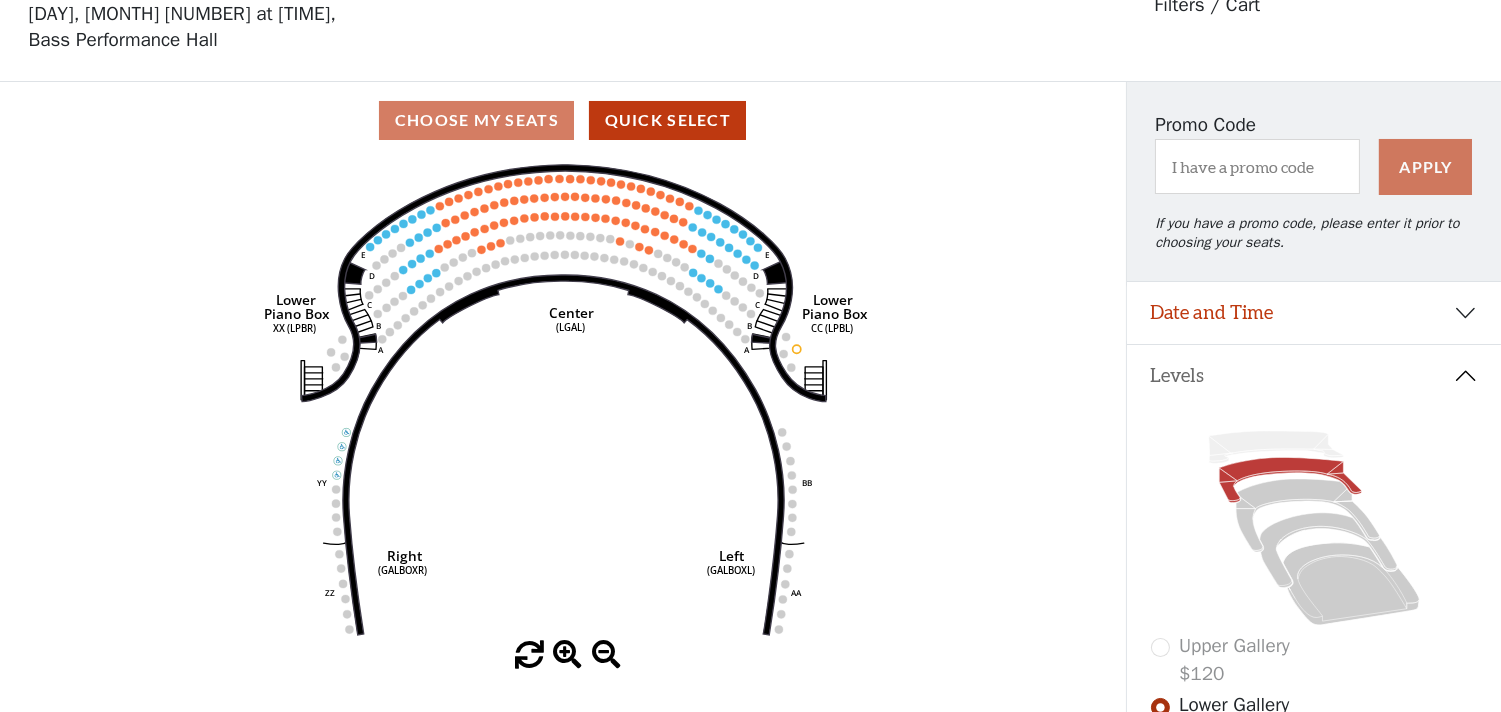 drag, startPoint x: 956, startPoint y: 98, endPoint x: 904, endPoint y: 92, distance: 52.34501 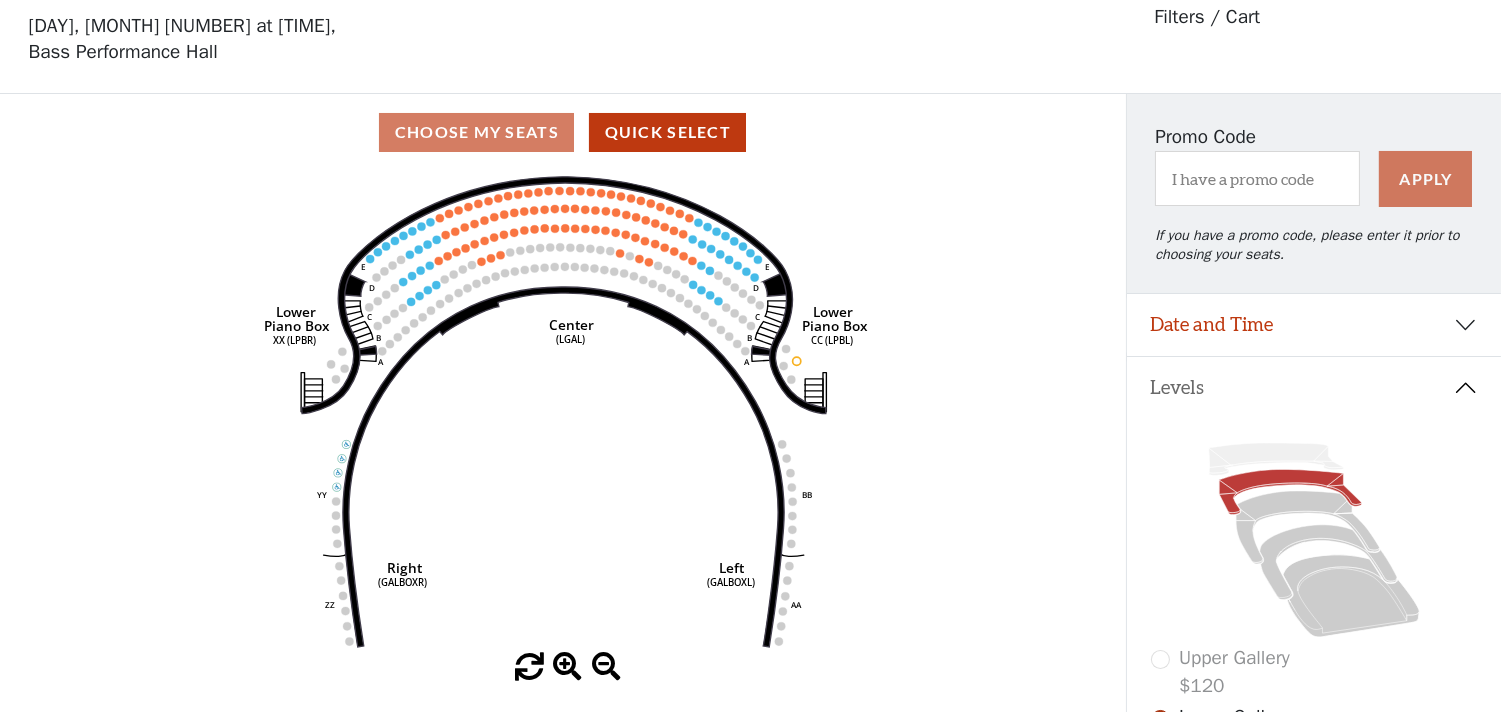 scroll, scrollTop: 0, scrollLeft: 0, axis: both 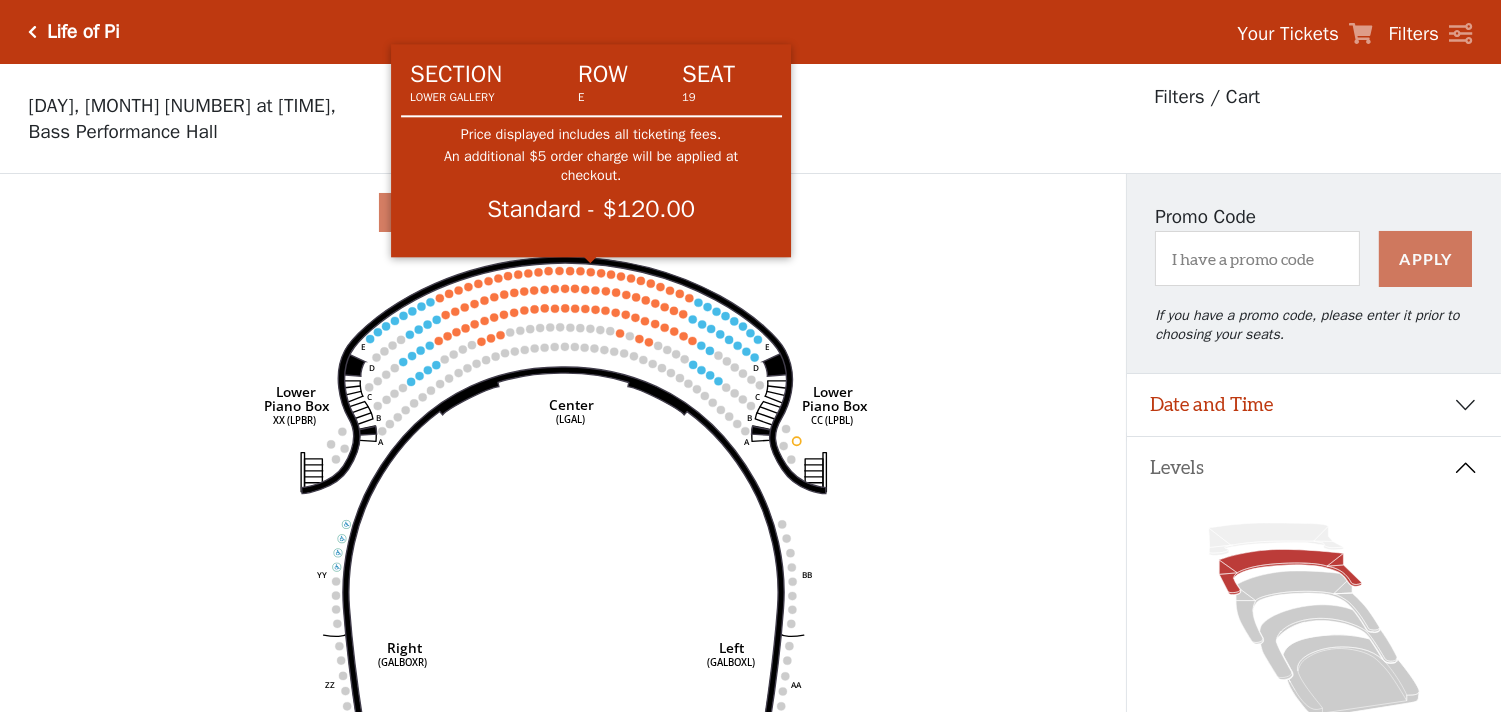 click 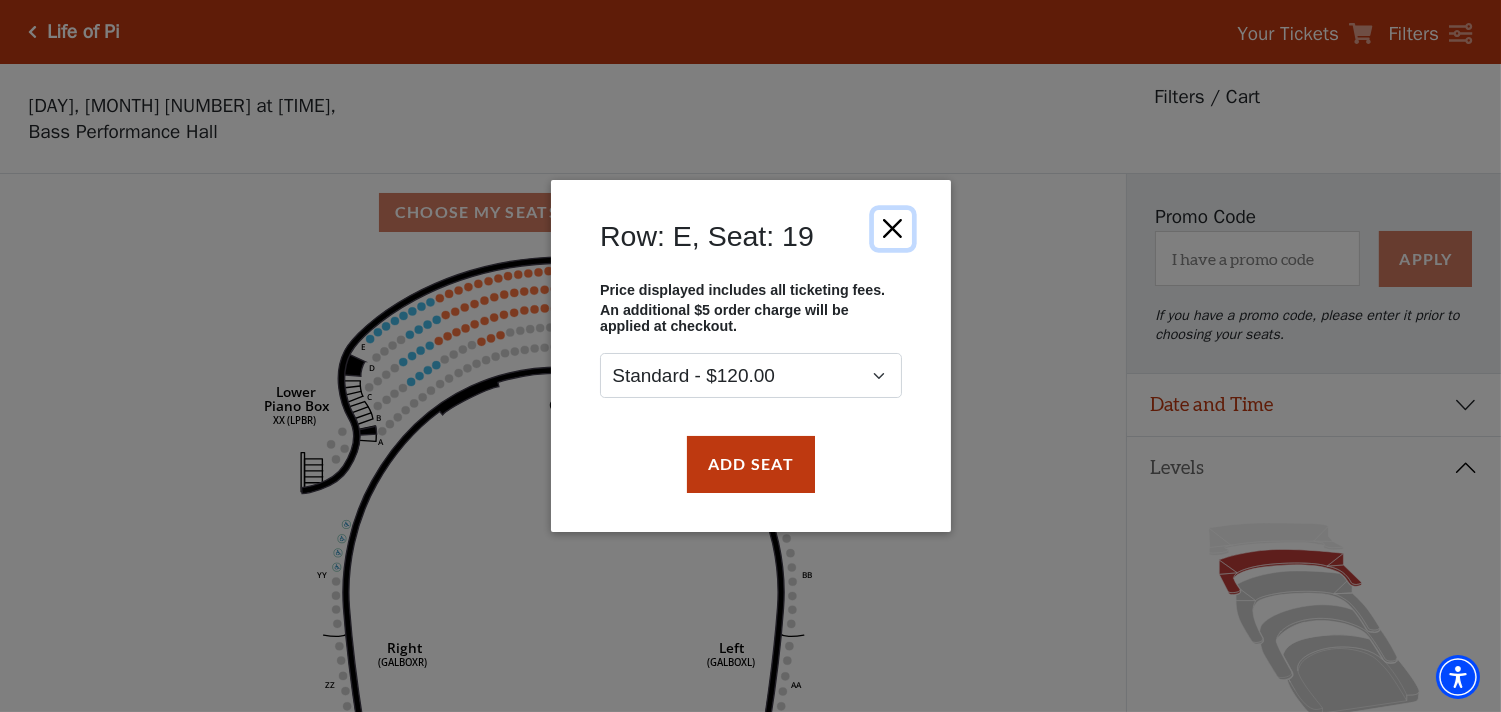 click at bounding box center [892, 229] 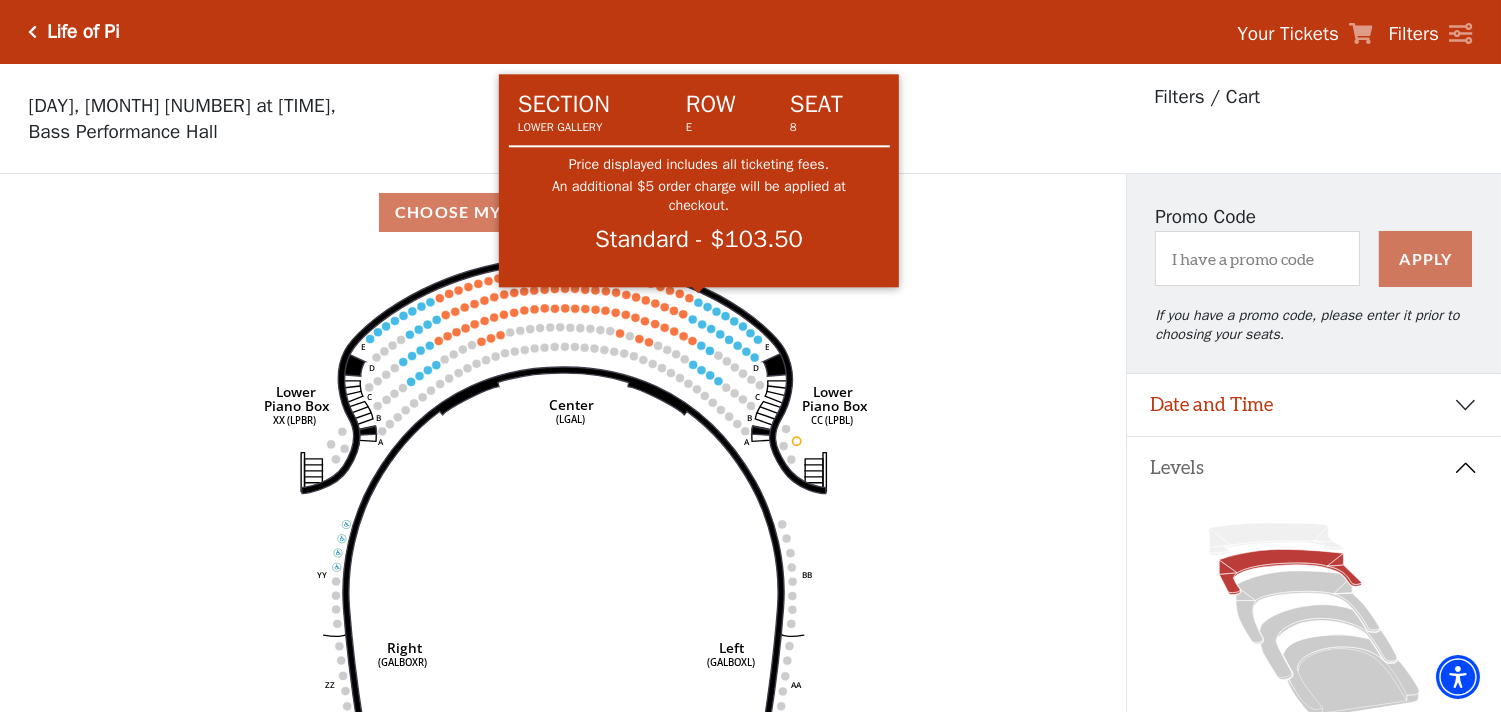 click 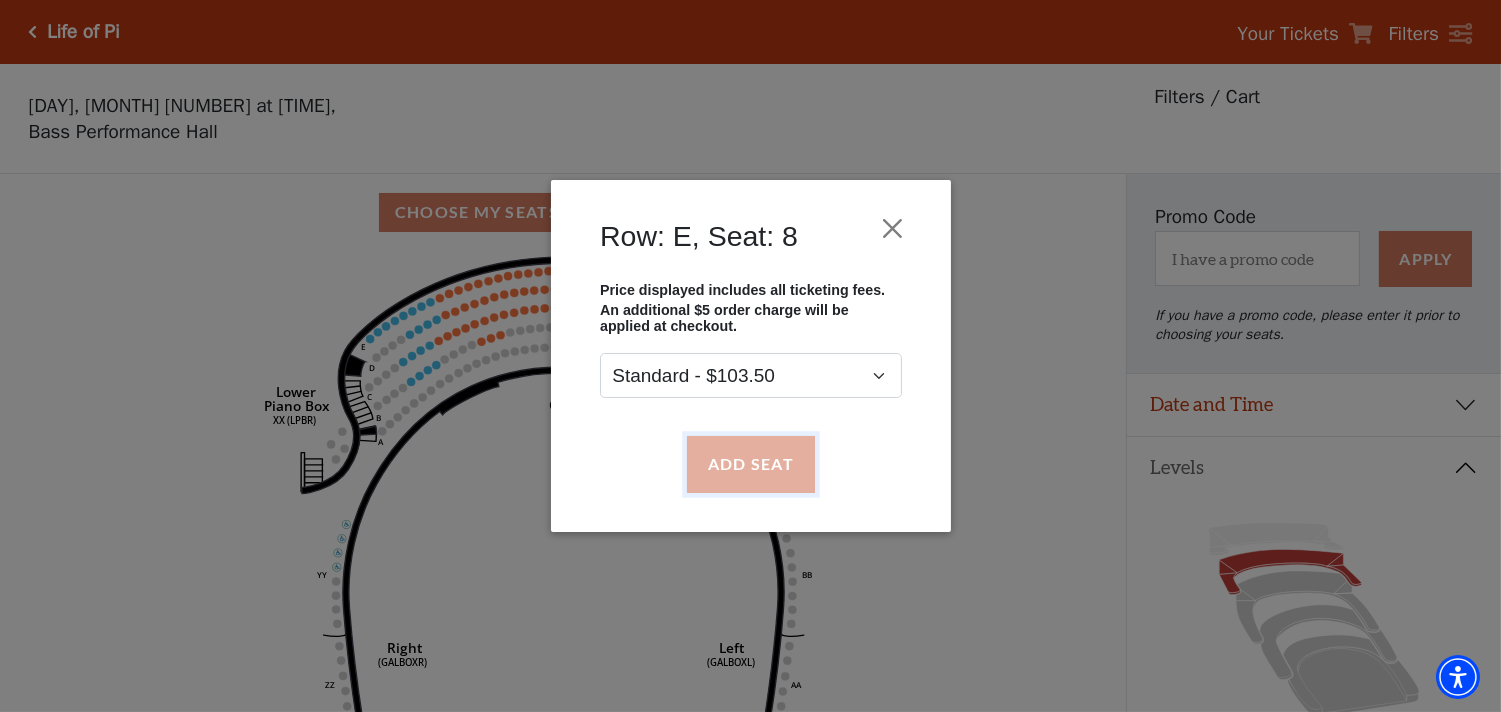 click on "Add Seat" at bounding box center [750, 464] 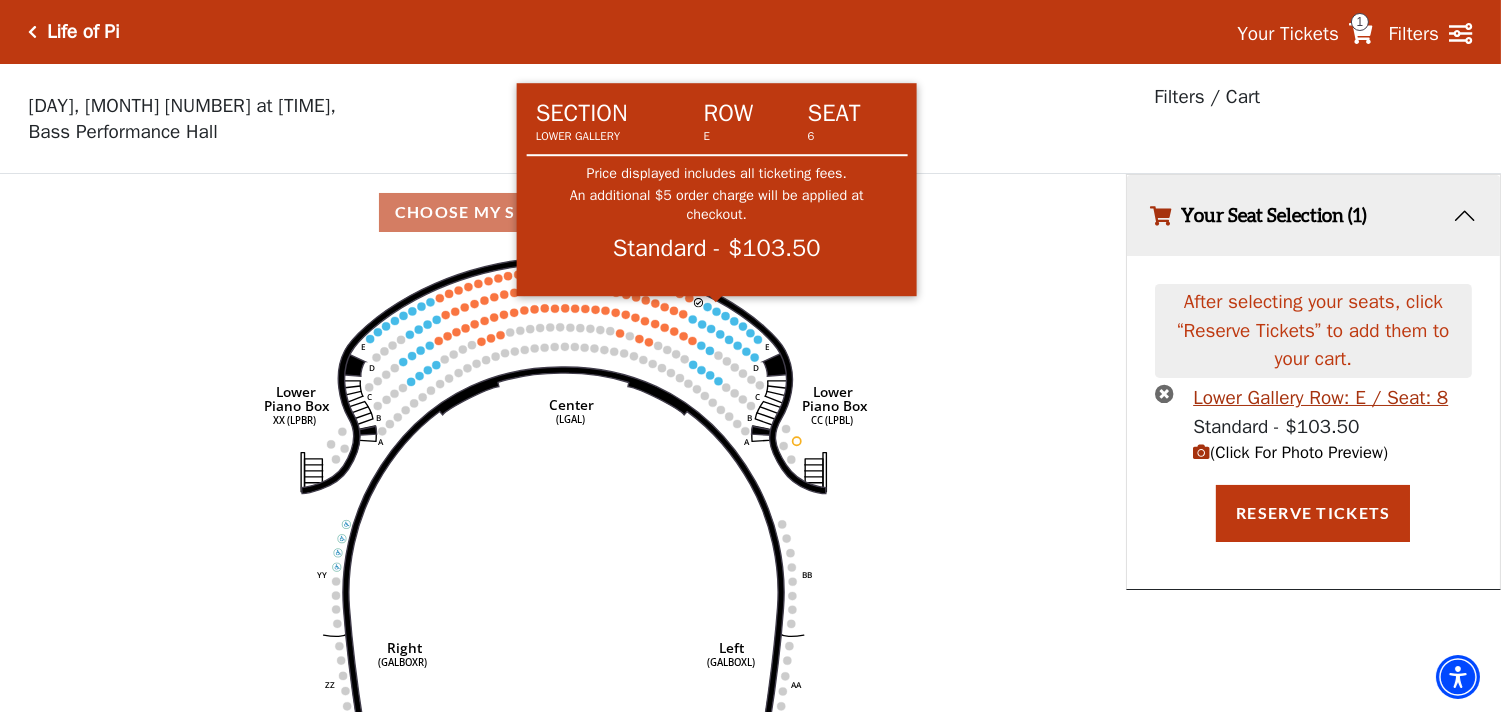 click 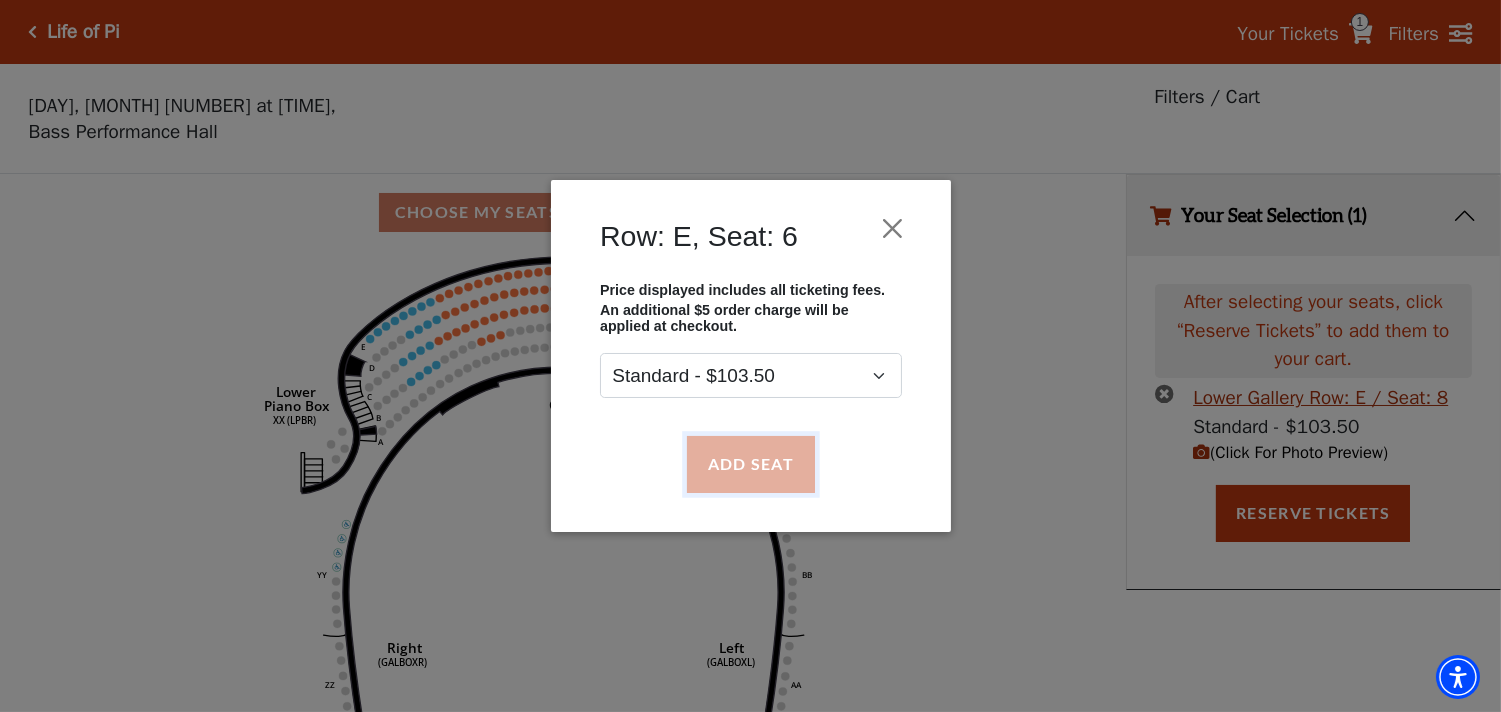 click on "Add Seat" at bounding box center [750, 464] 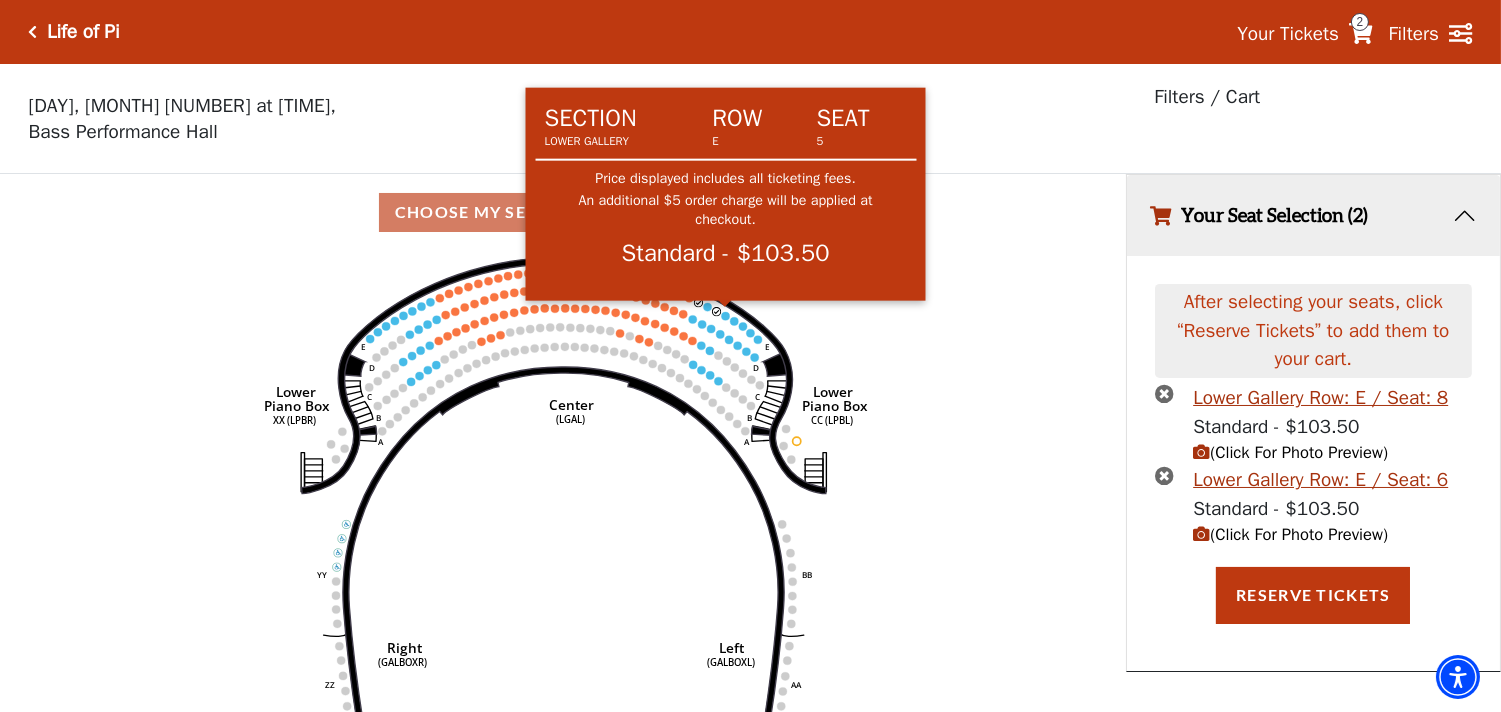 click 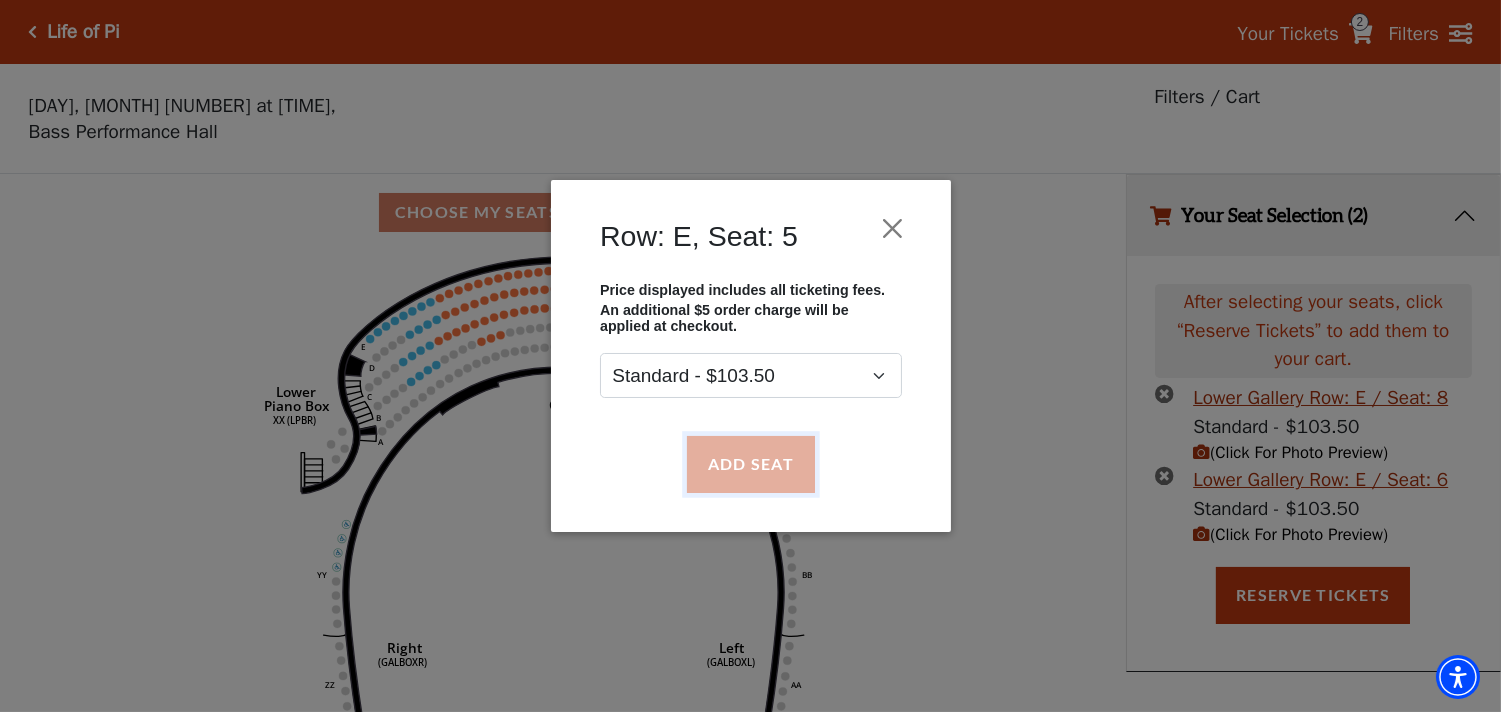 click on "Add Seat" at bounding box center (750, 464) 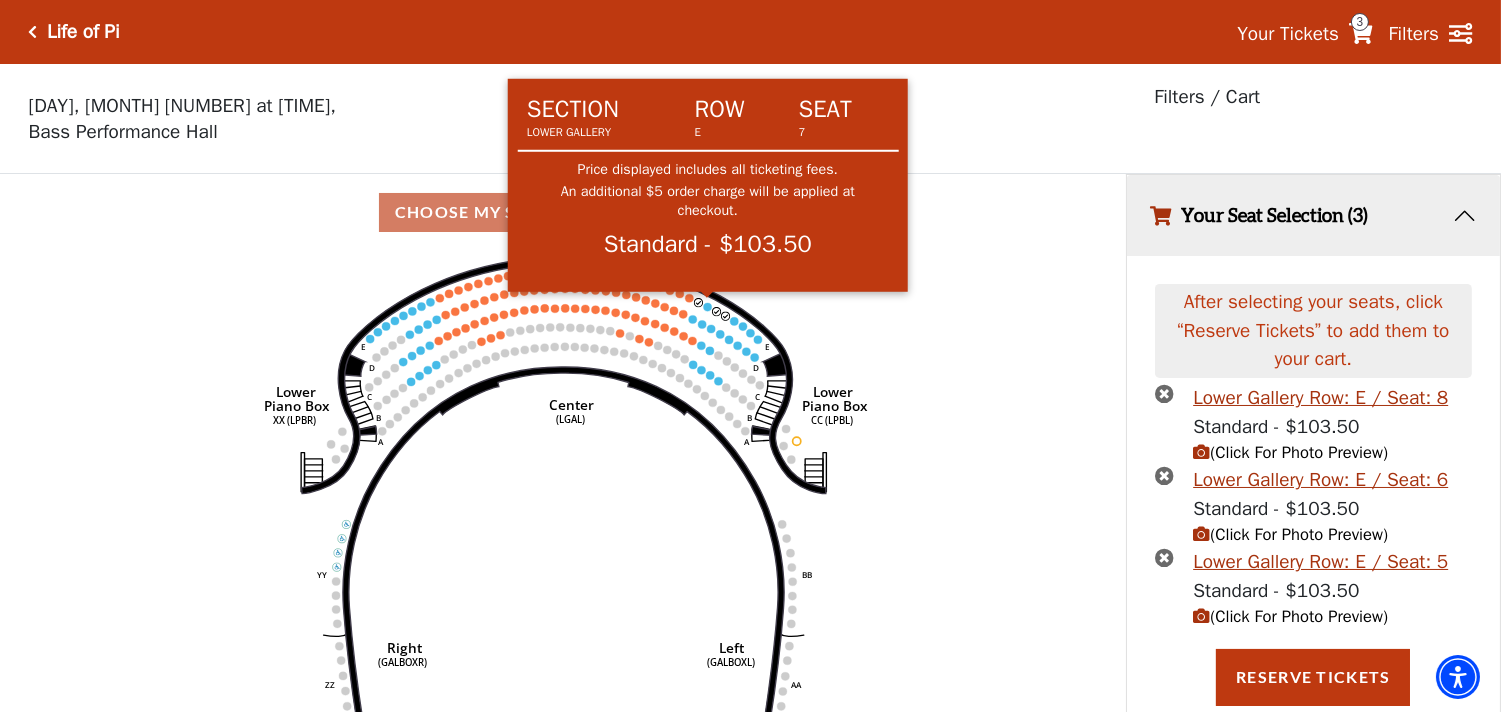 click 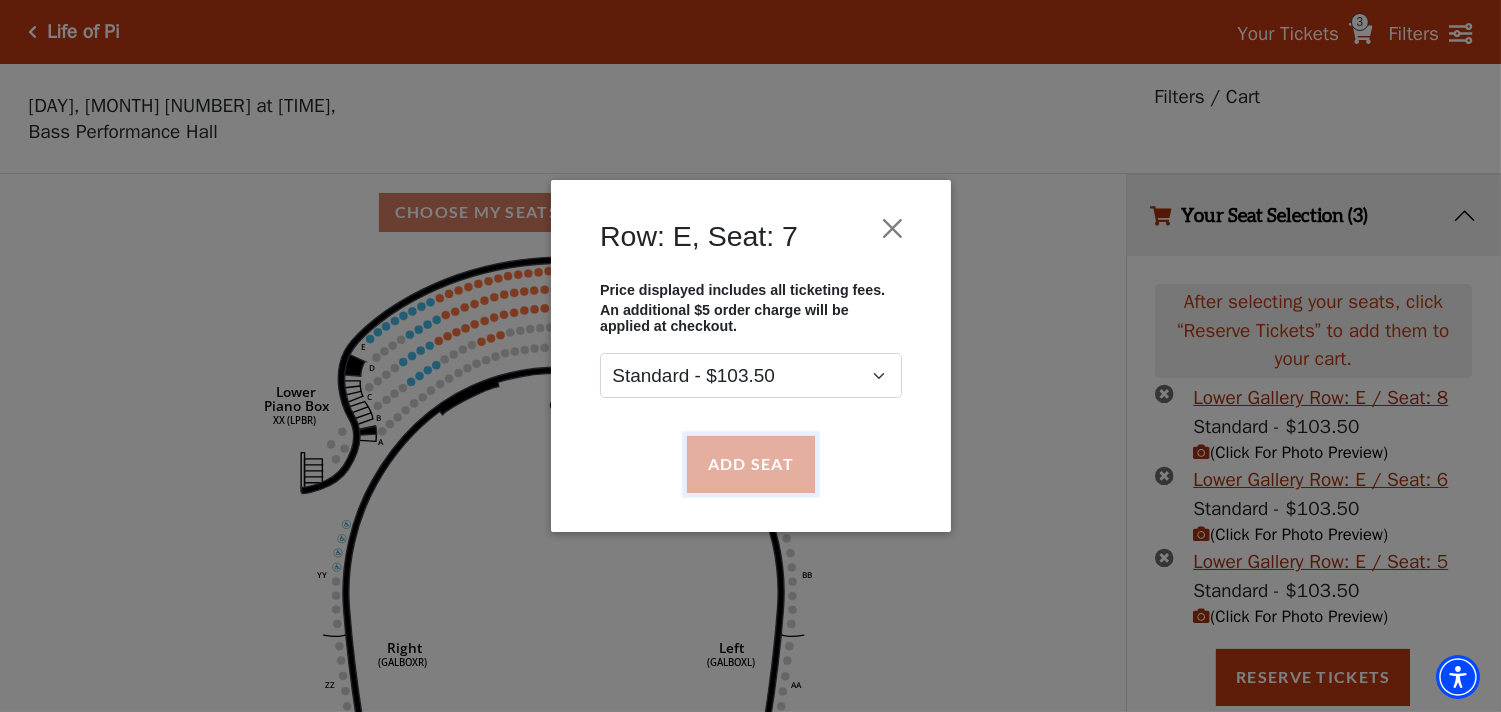 click on "Add Seat" at bounding box center (750, 464) 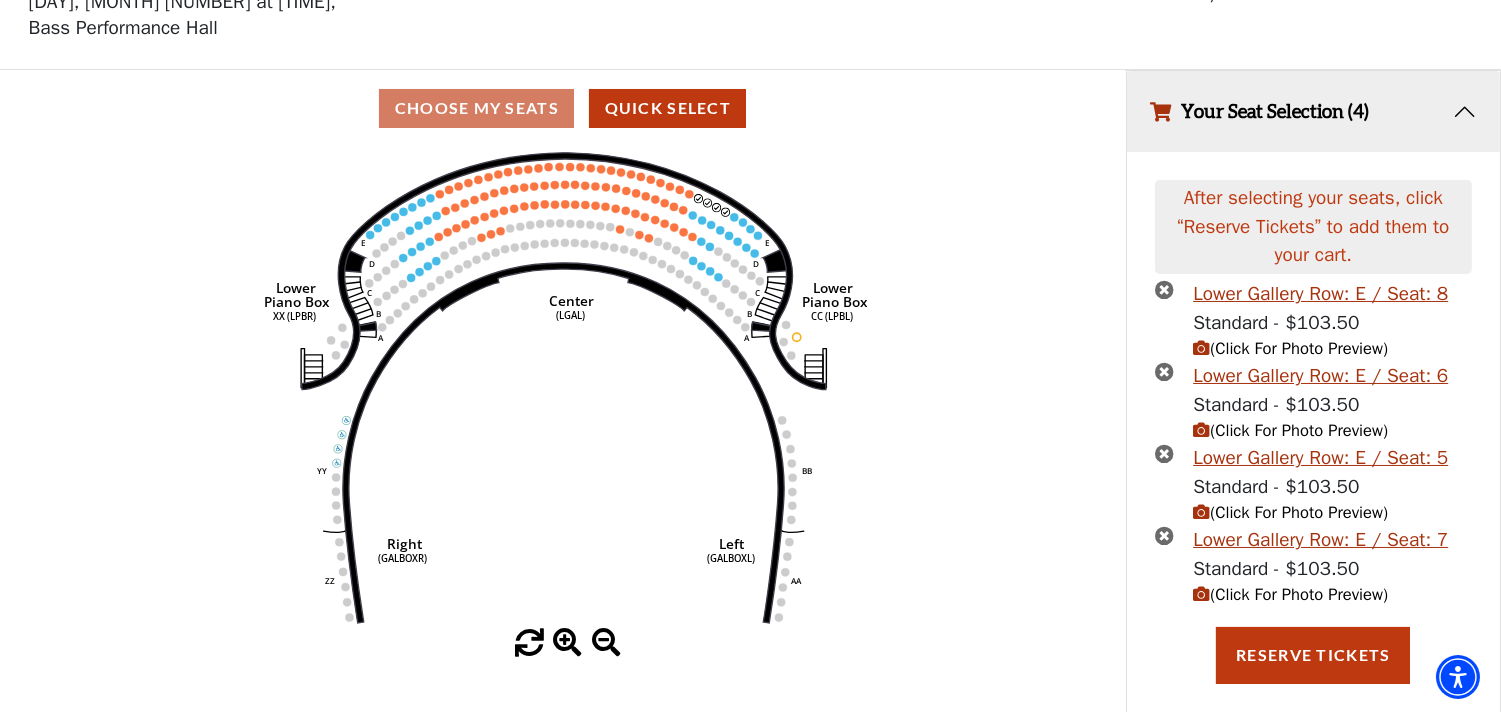 scroll, scrollTop: 121, scrollLeft: 0, axis: vertical 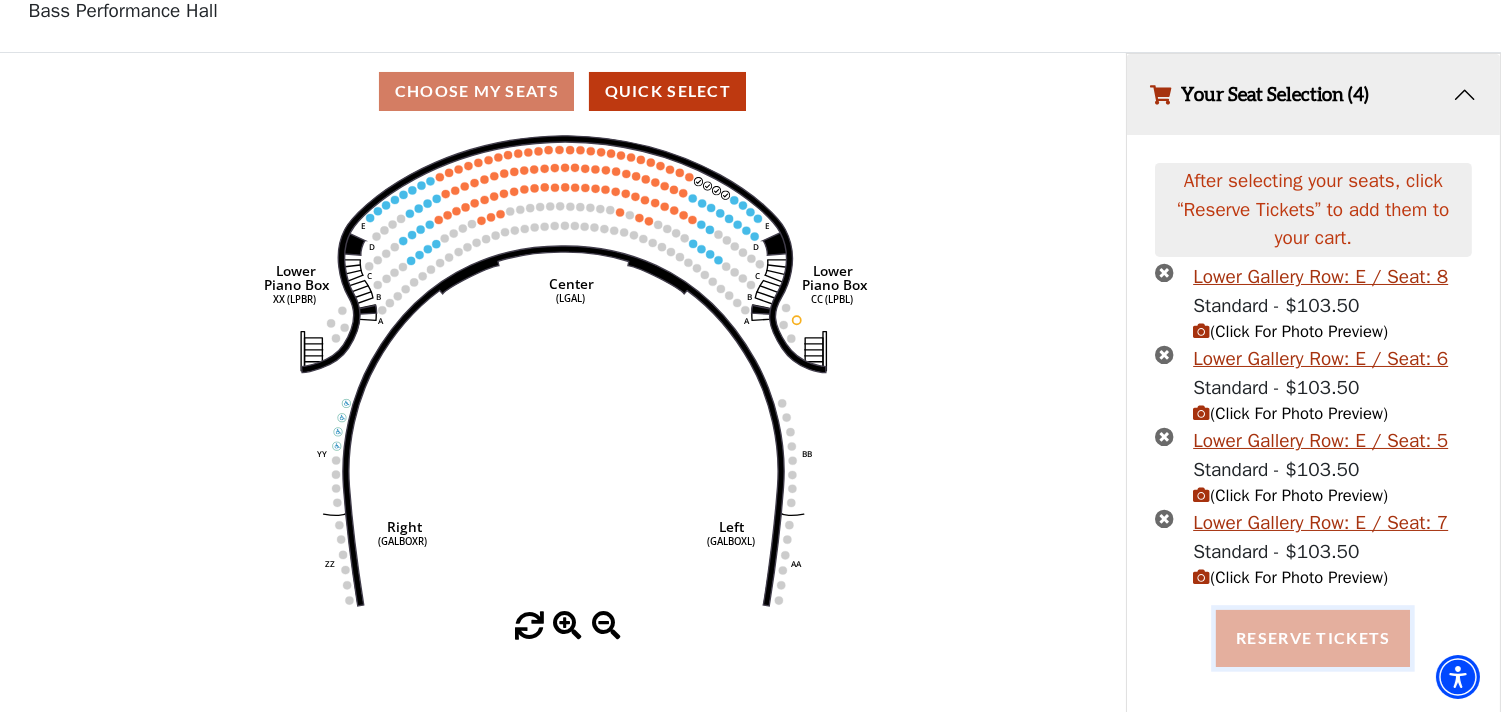 click on "Reserve Tickets" at bounding box center (1313, 638) 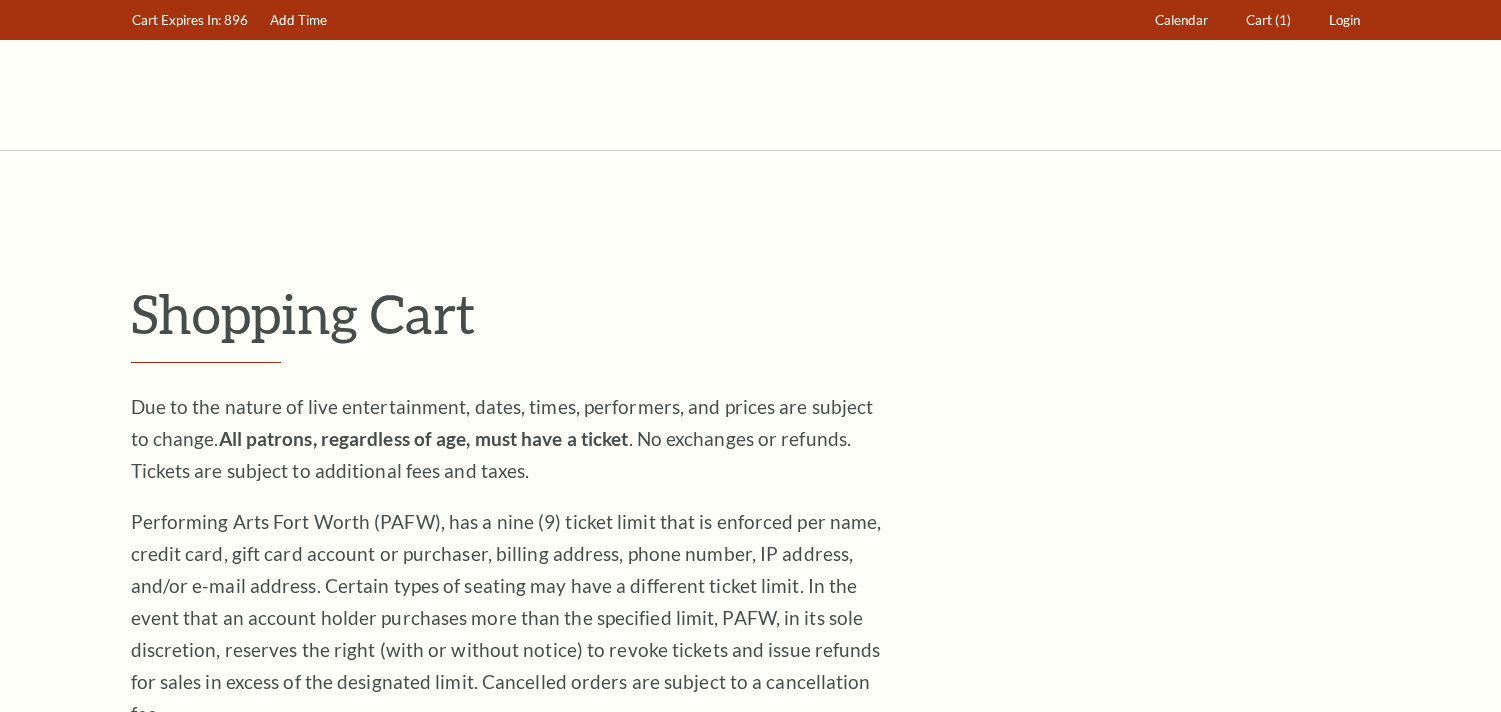 scroll, scrollTop: 0, scrollLeft: 0, axis: both 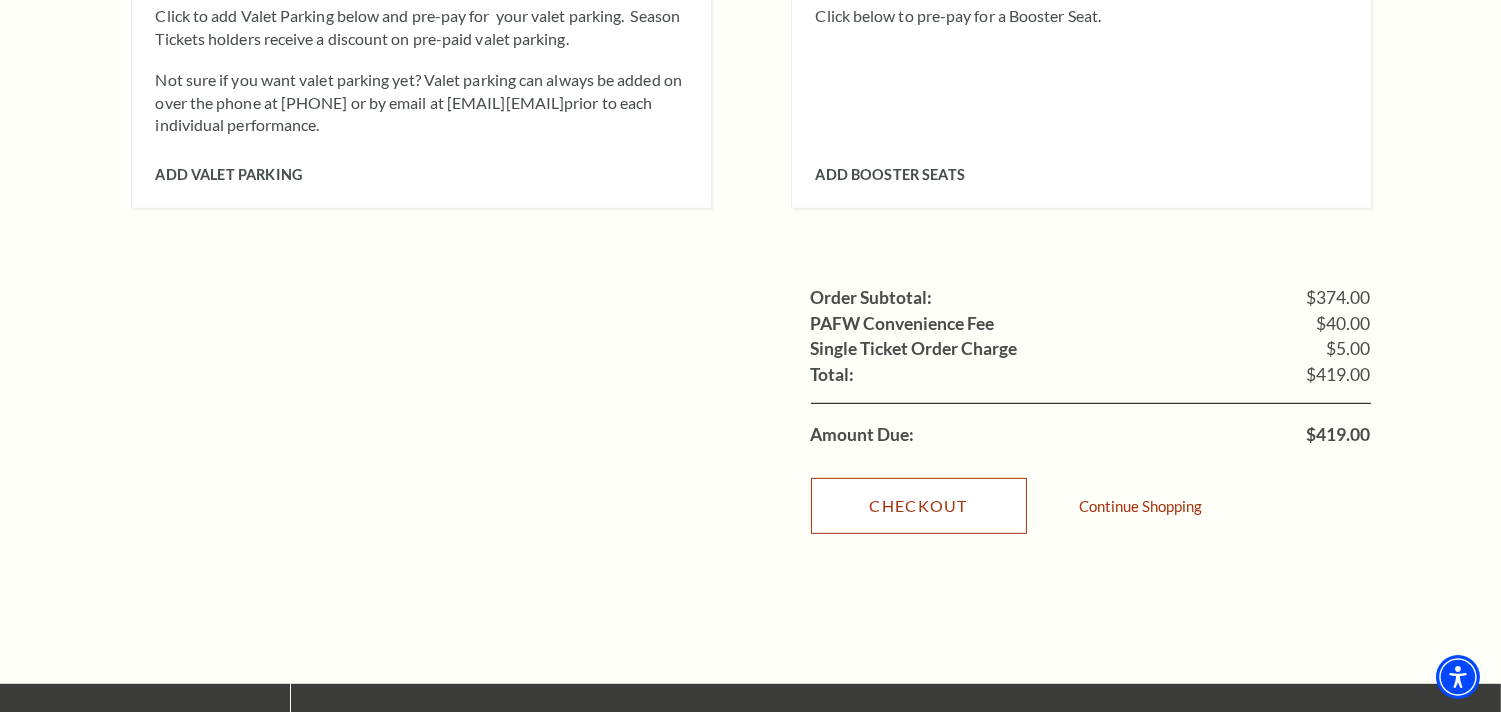 click on "Checkout" at bounding box center [919, 506] 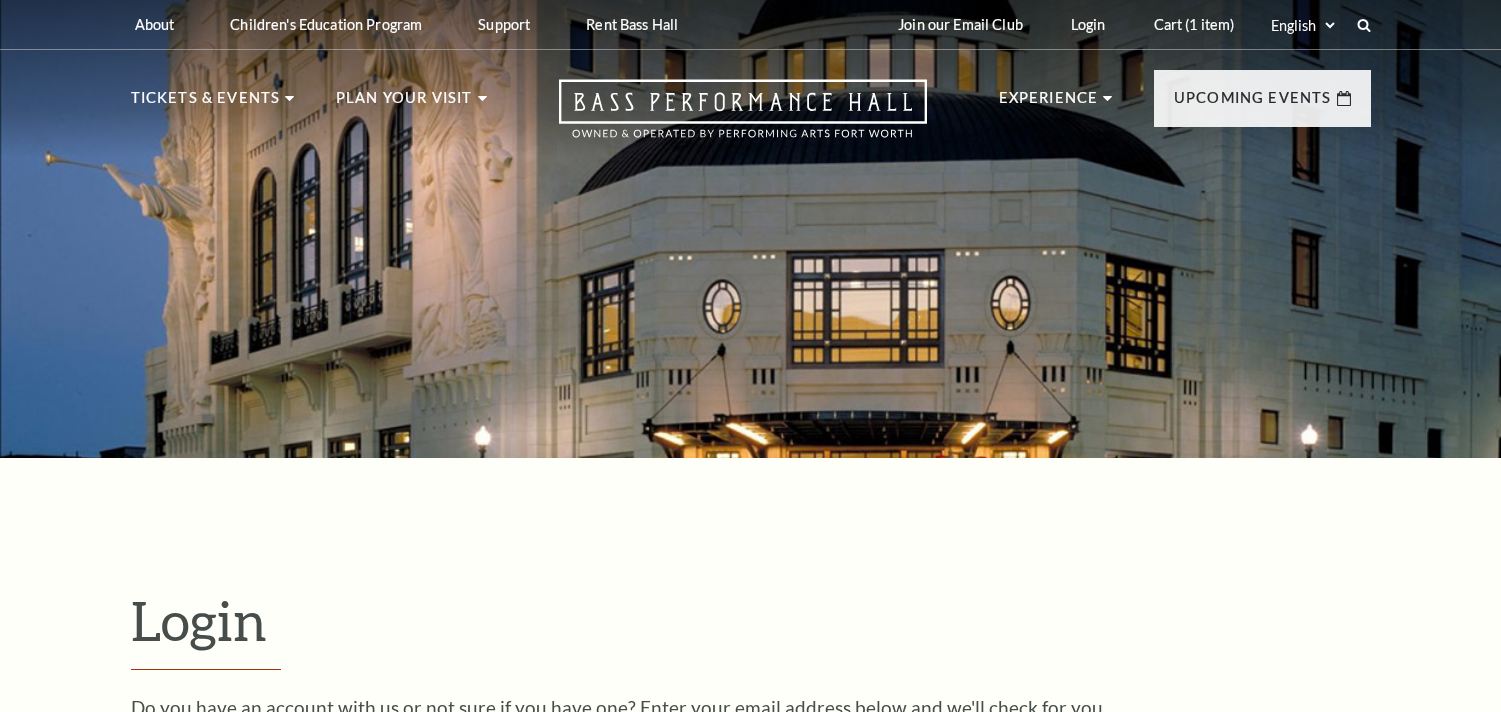 scroll, scrollTop: 587, scrollLeft: 0, axis: vertical 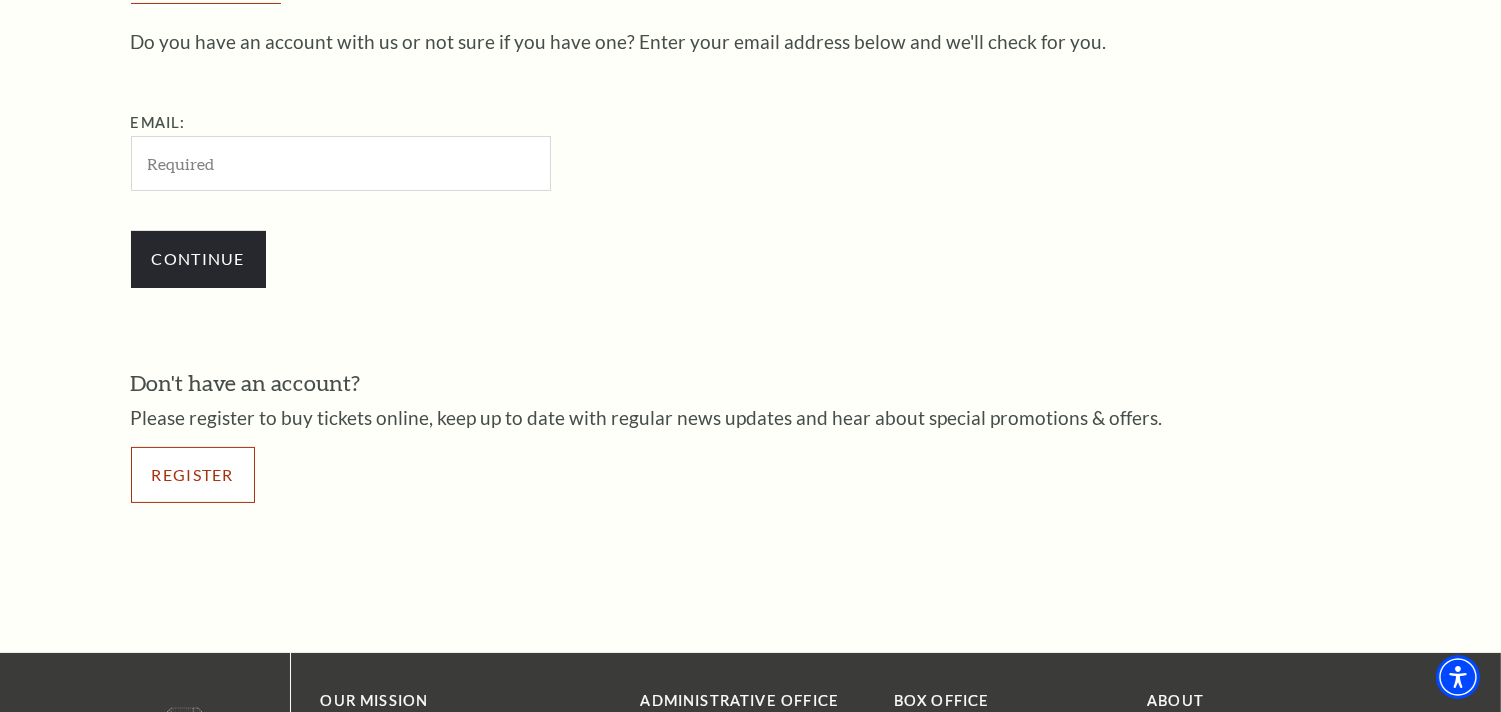 click on "Register" at bounding box center [193, 475] 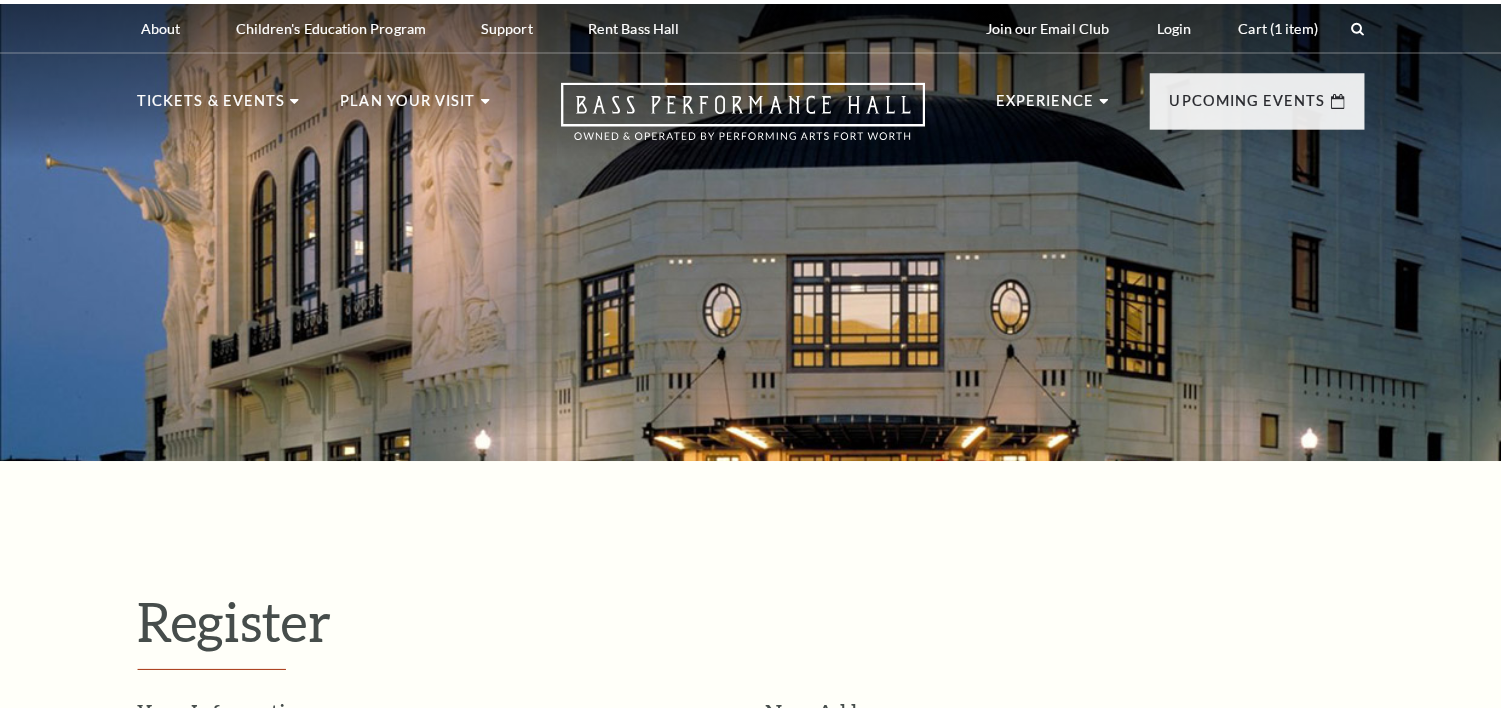 scroll, scrollTop: 0, scrollLeft: 0, axis: both 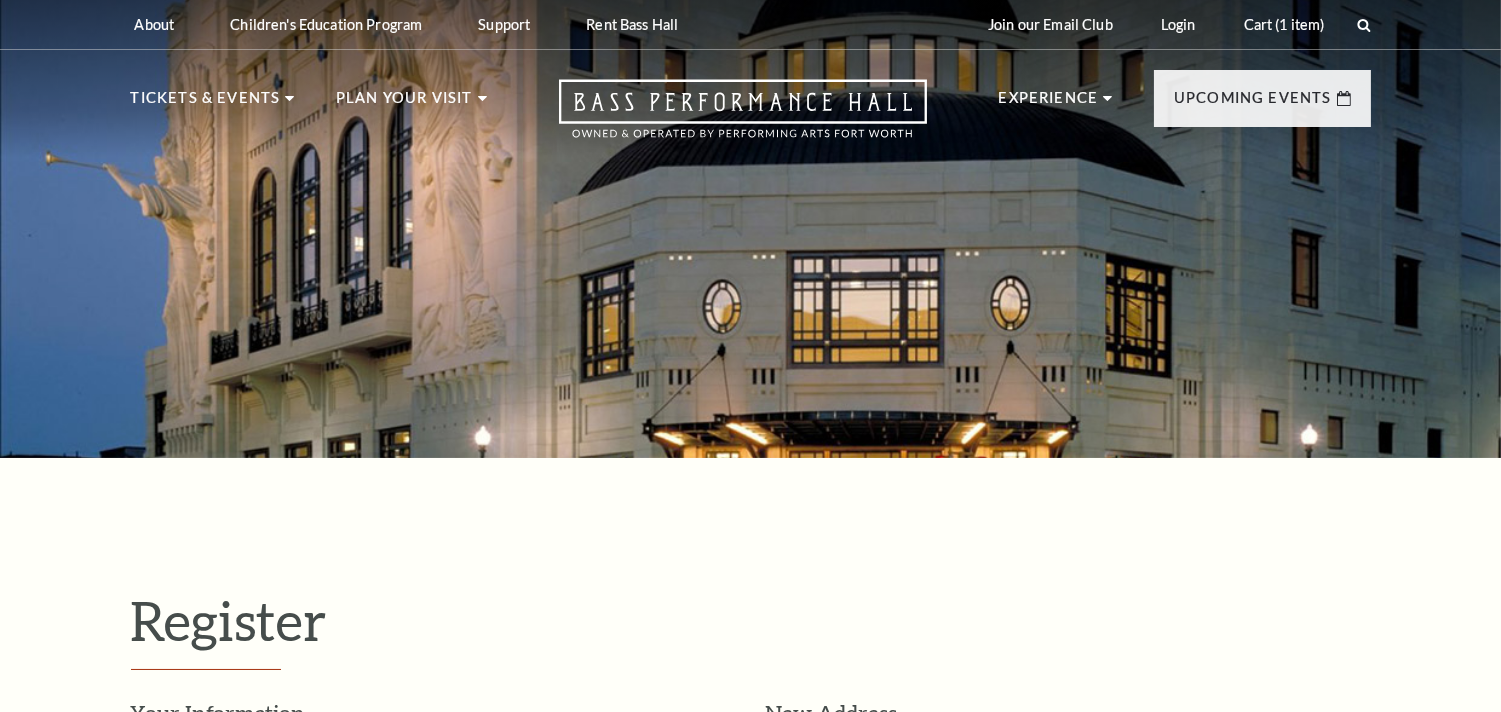 select on "1" 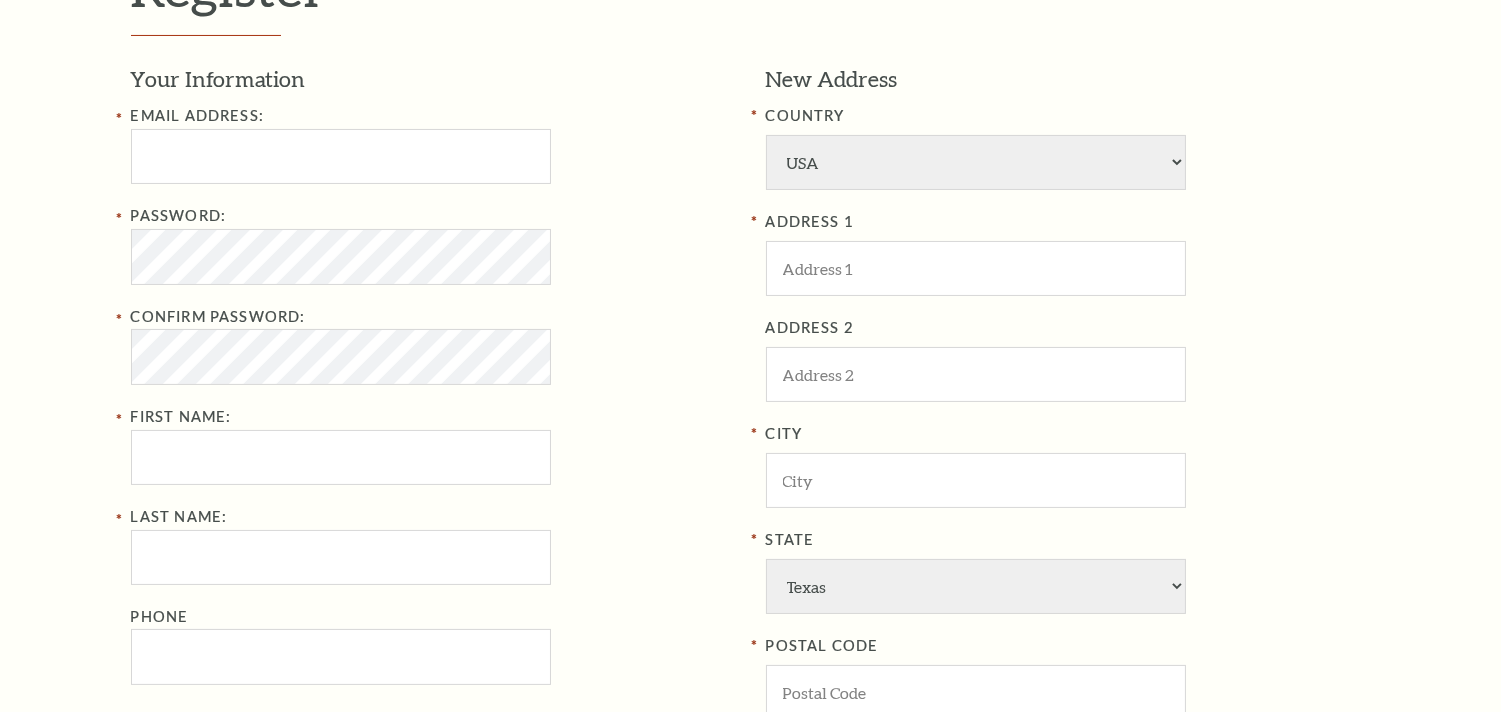 scroll, scrollTop: 888, scrollLeft: 0, axis: vertical 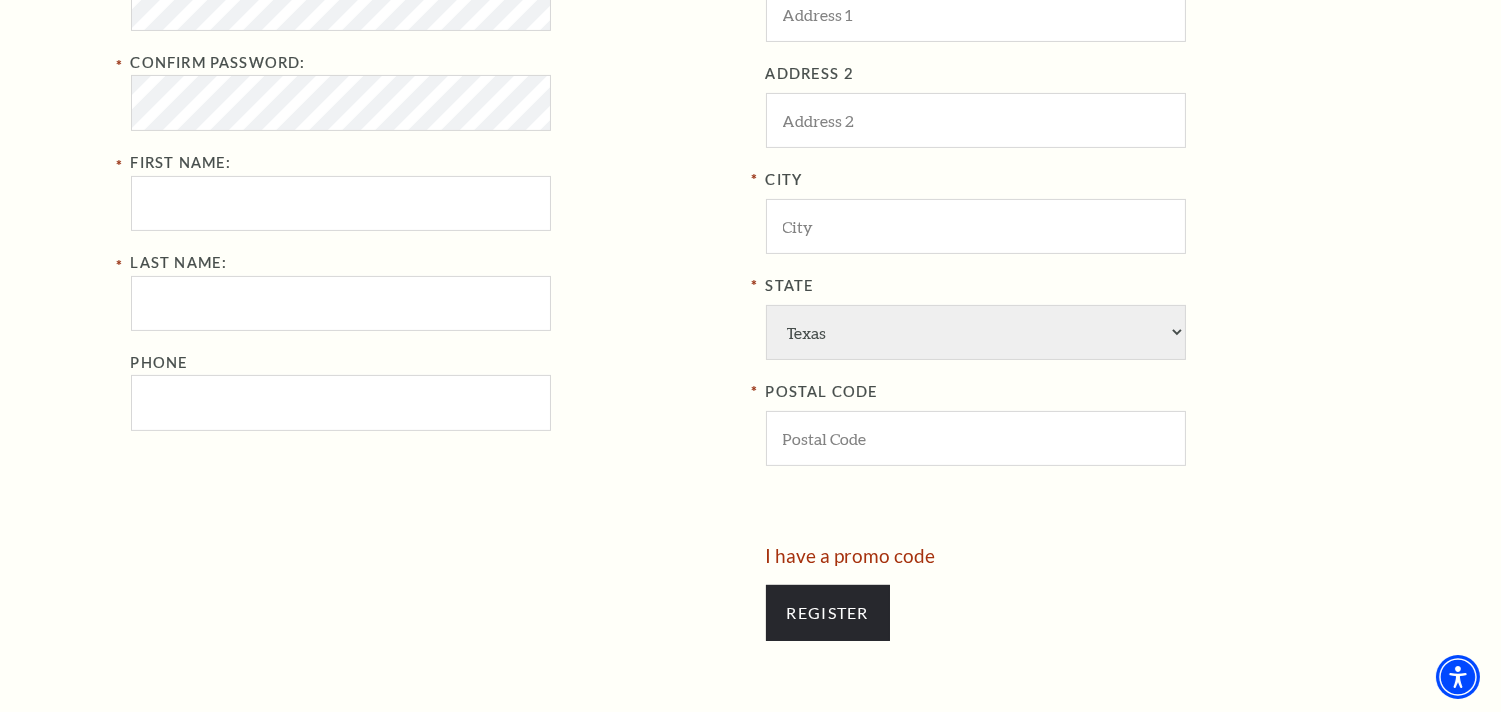 type on "rudranarayanashoo.stellardl@gmail.com" 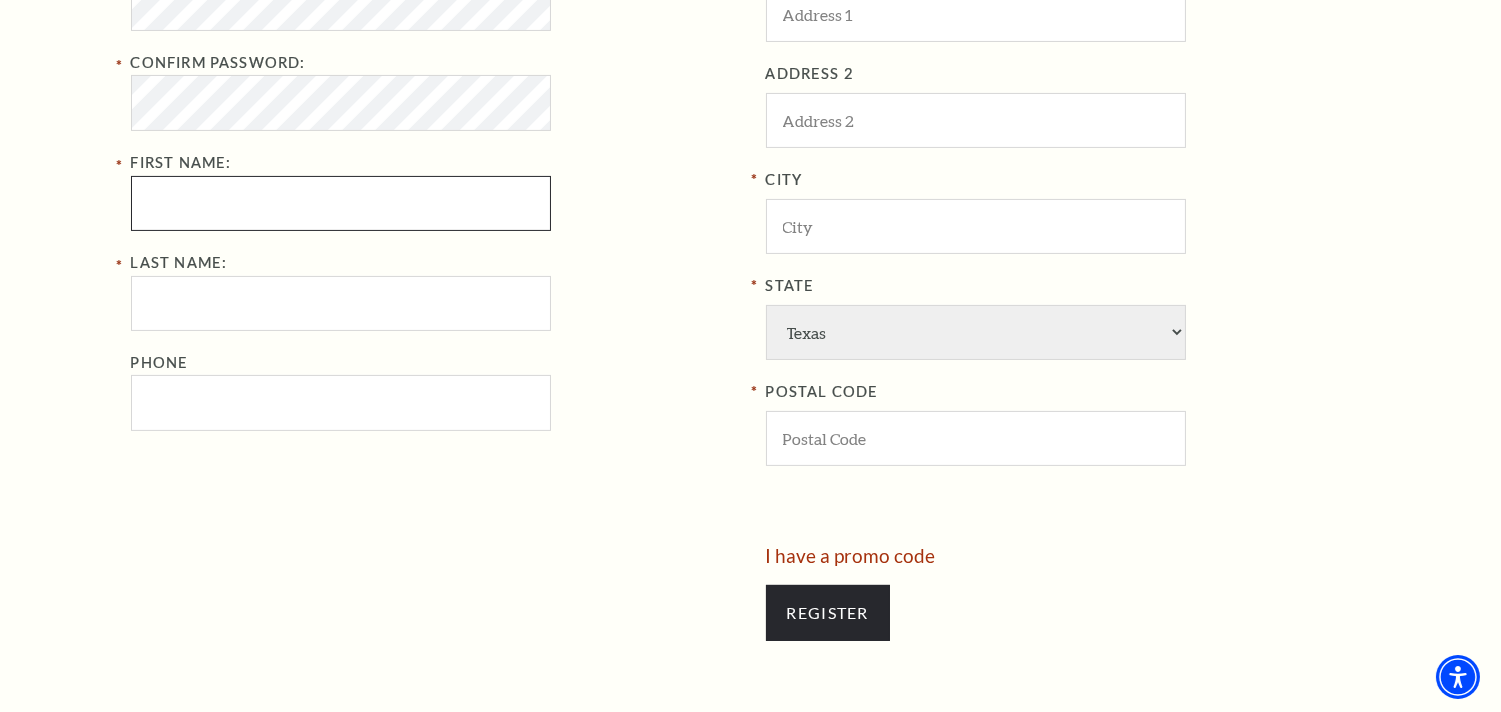 click on "First Name:" at bounding box center (341, 203) 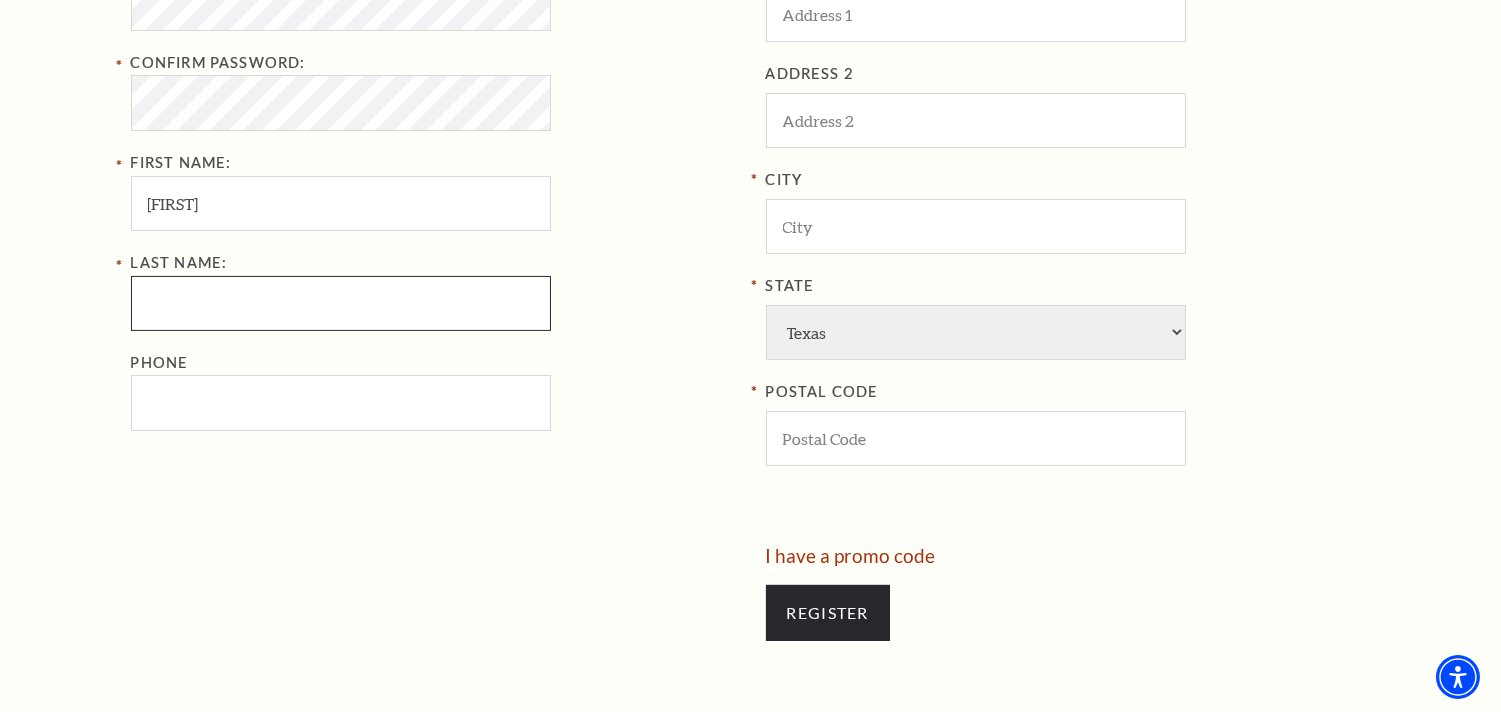 type on "sahoo" 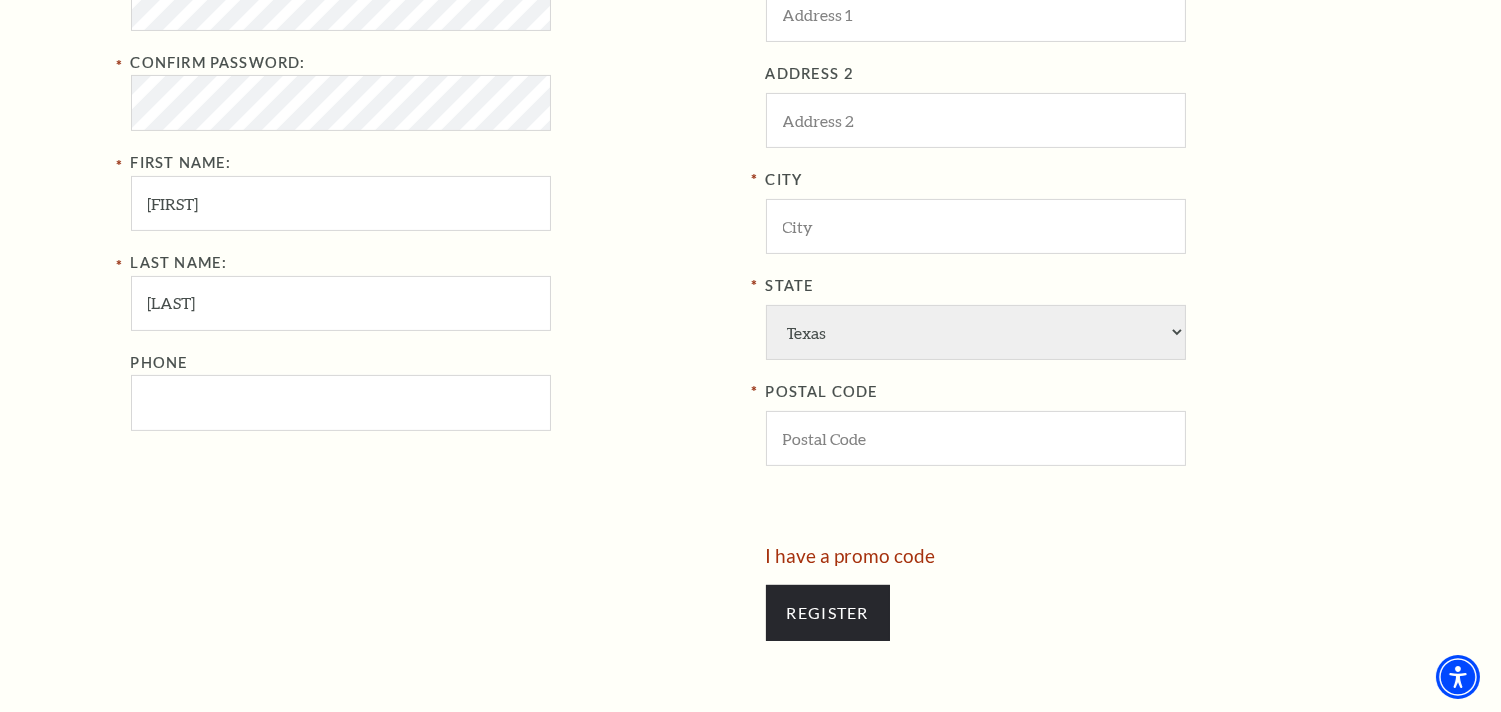 type on "8144588179" 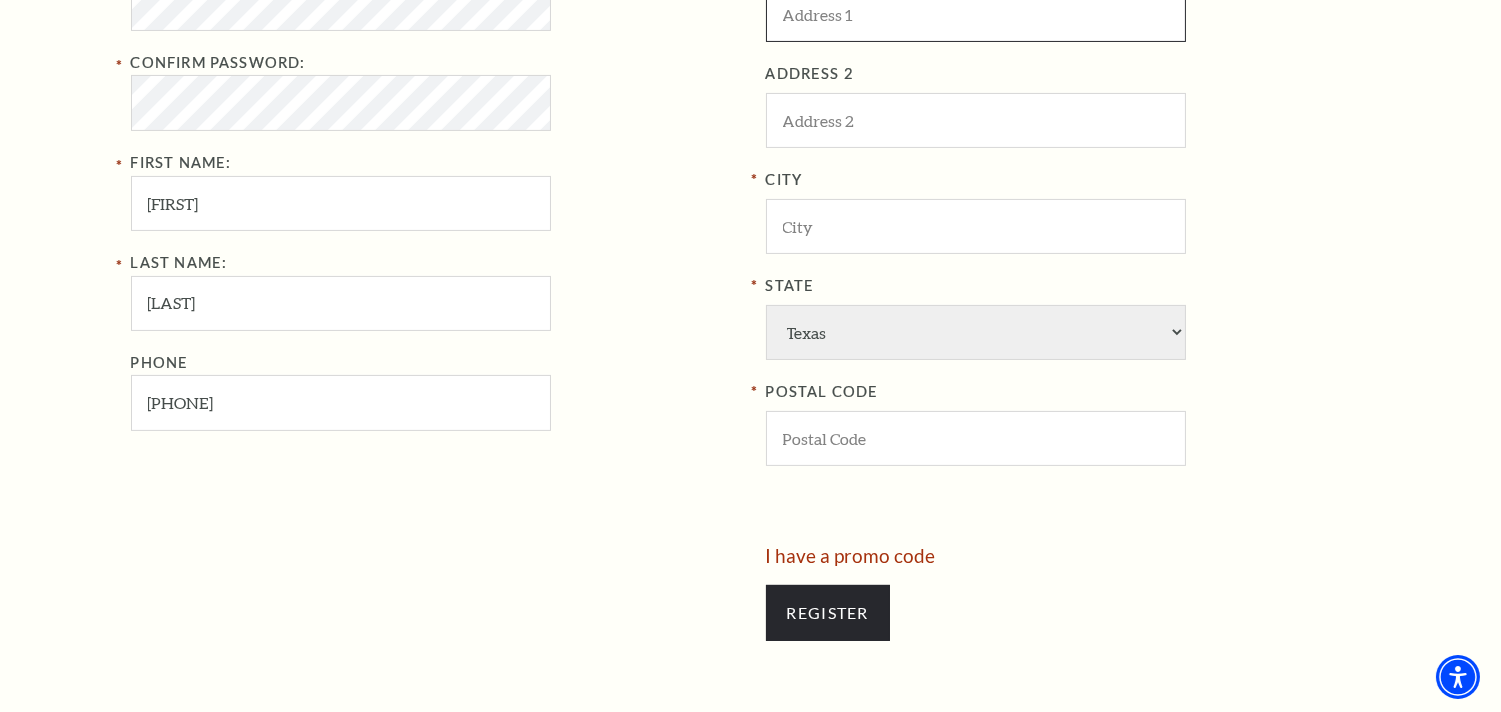 type on "Anchorage" 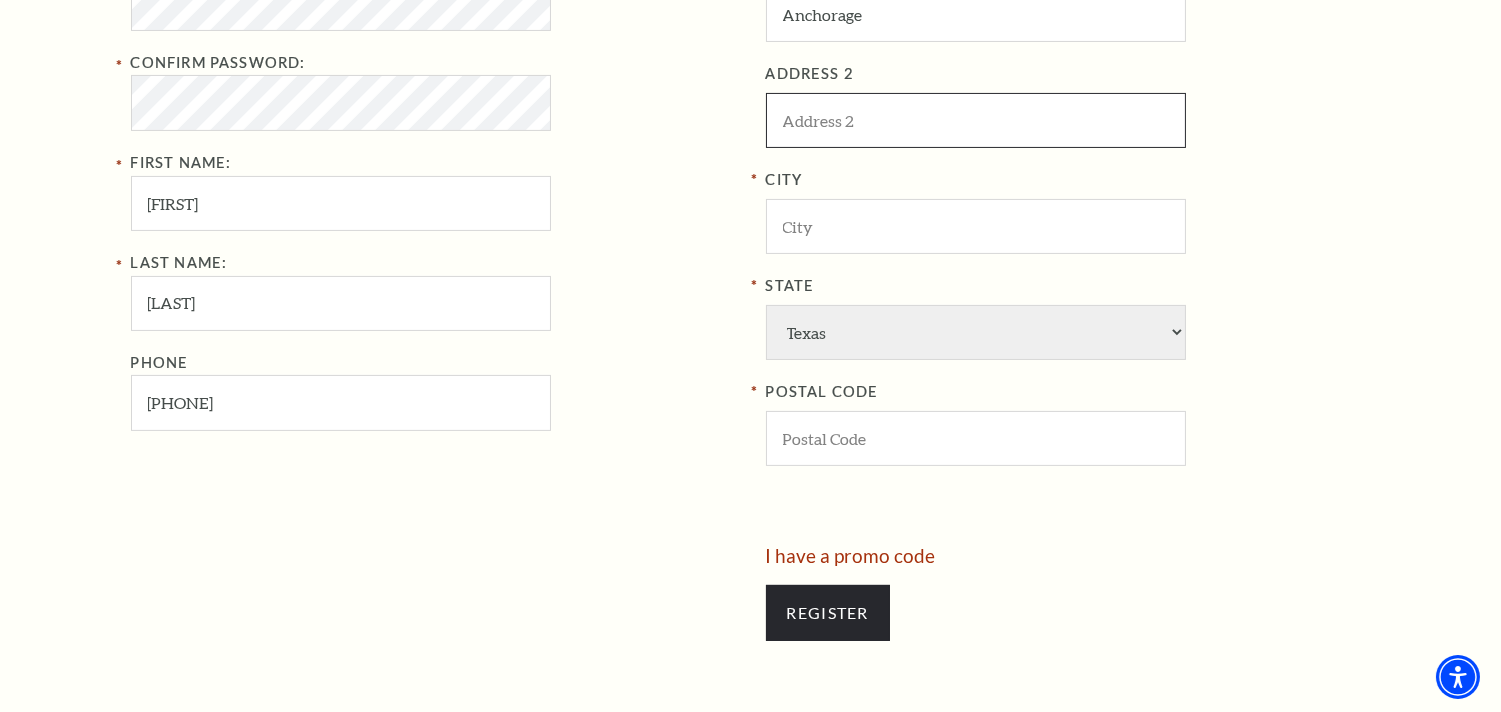 type on "[NUMBER] [STREET]" 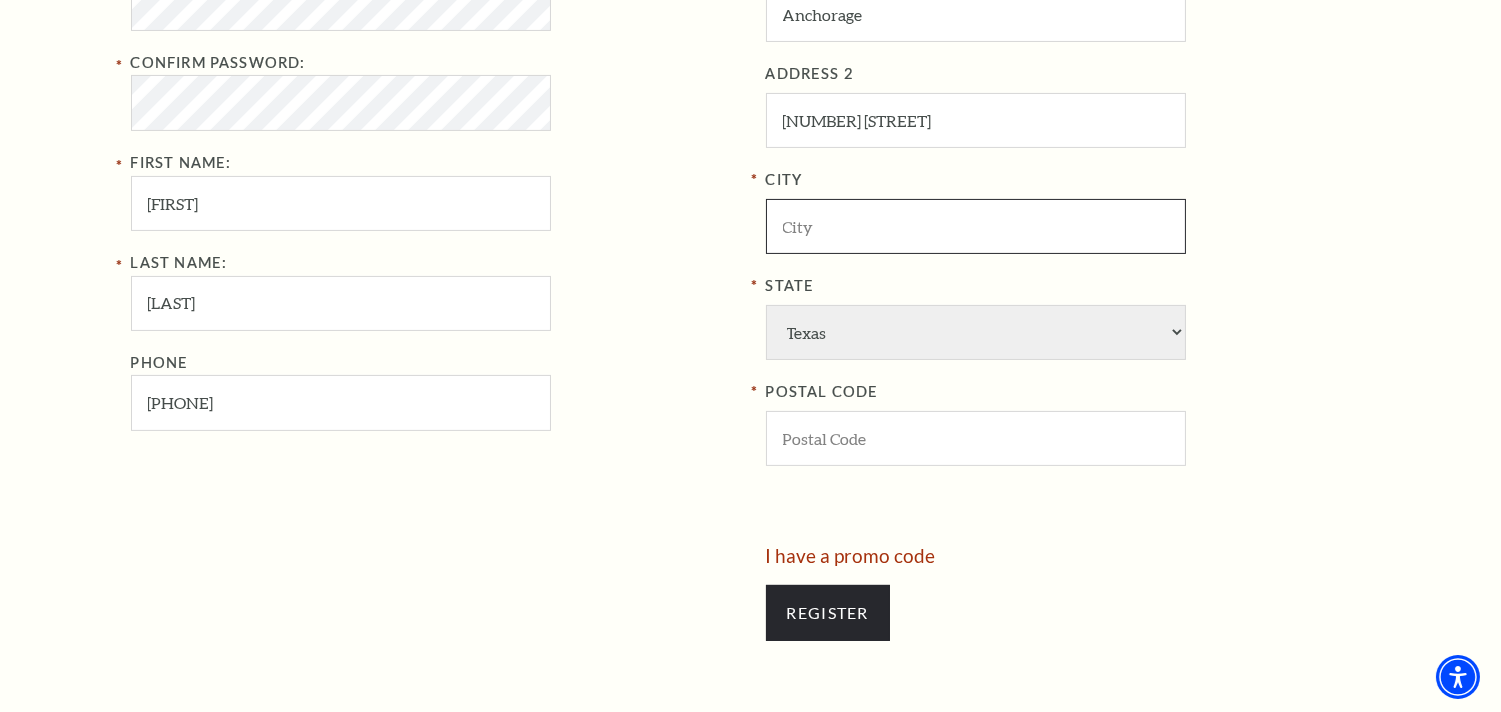 type on "Anchorage" 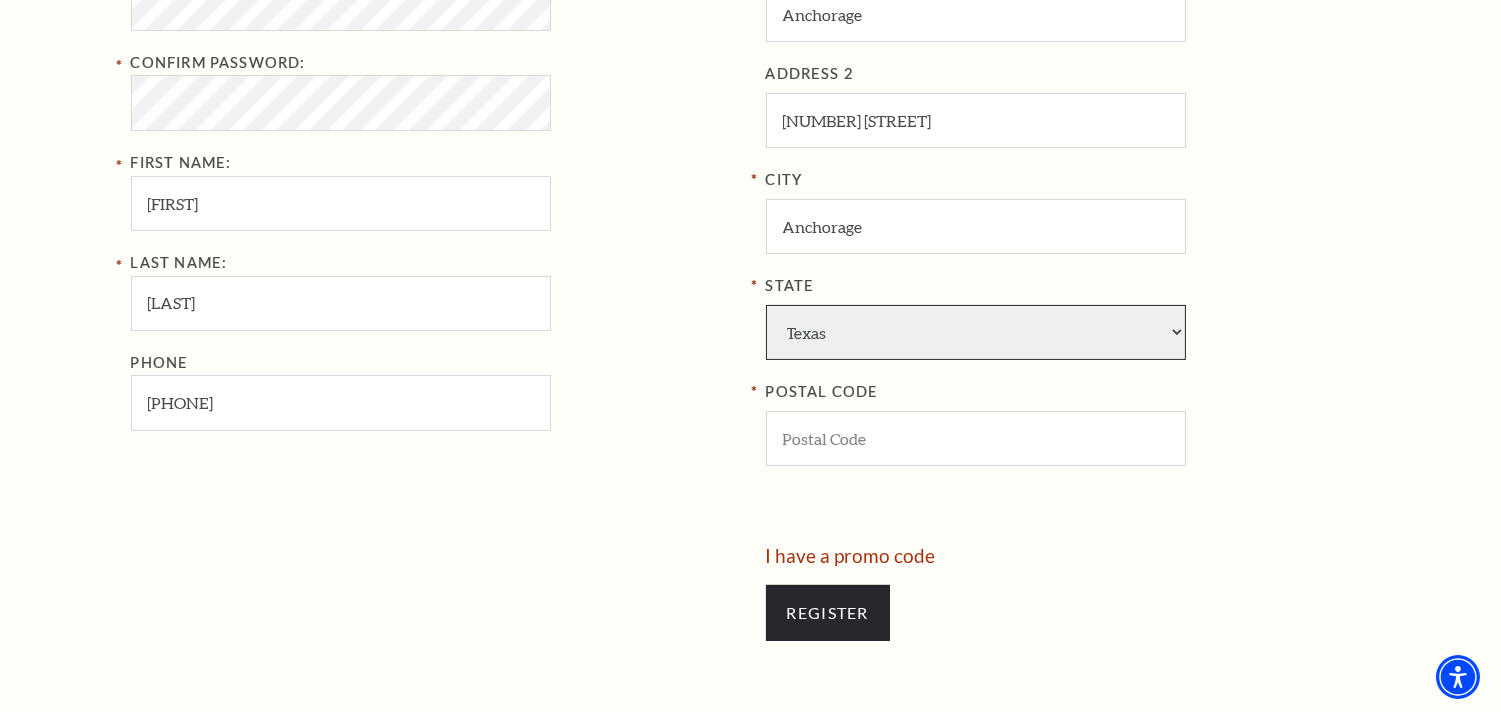 select on "AK" 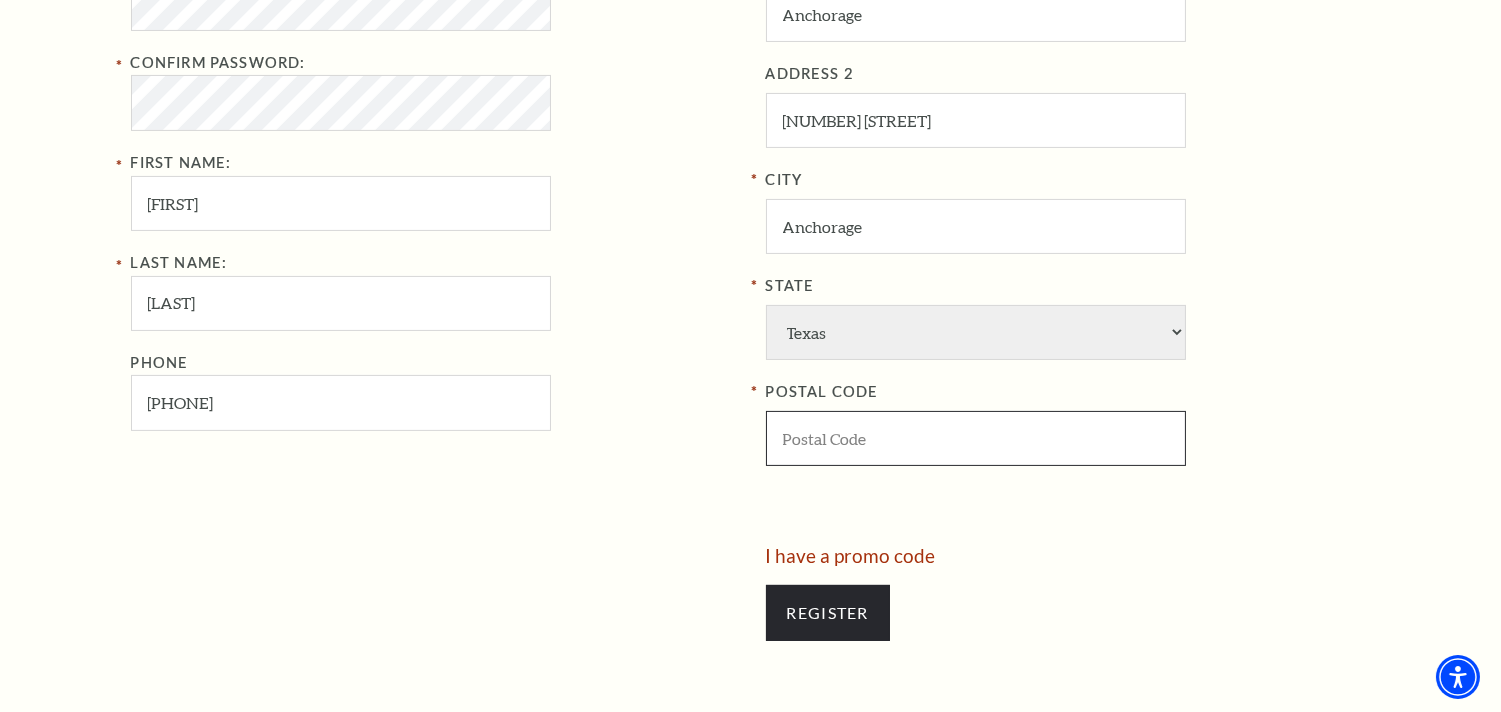 type on "10000" 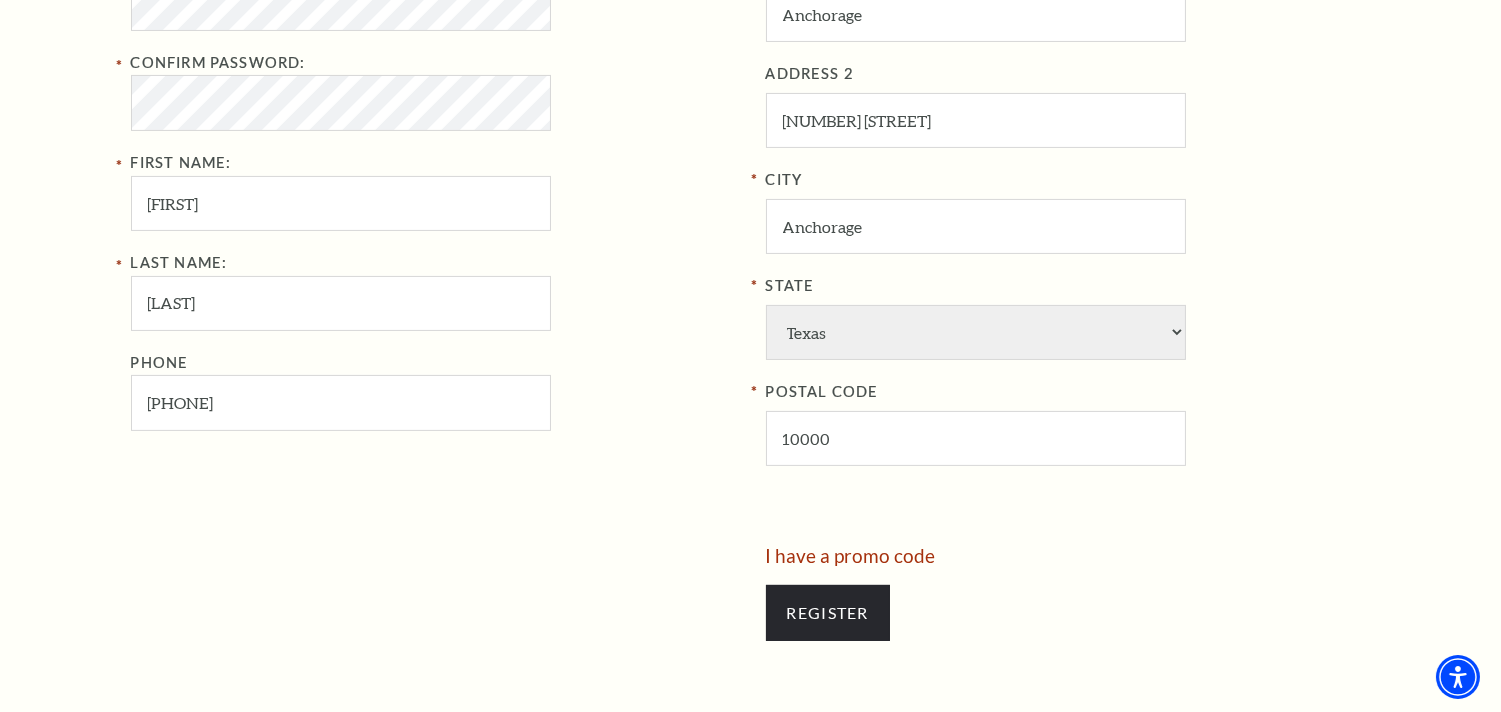 type on "814-458-8179" 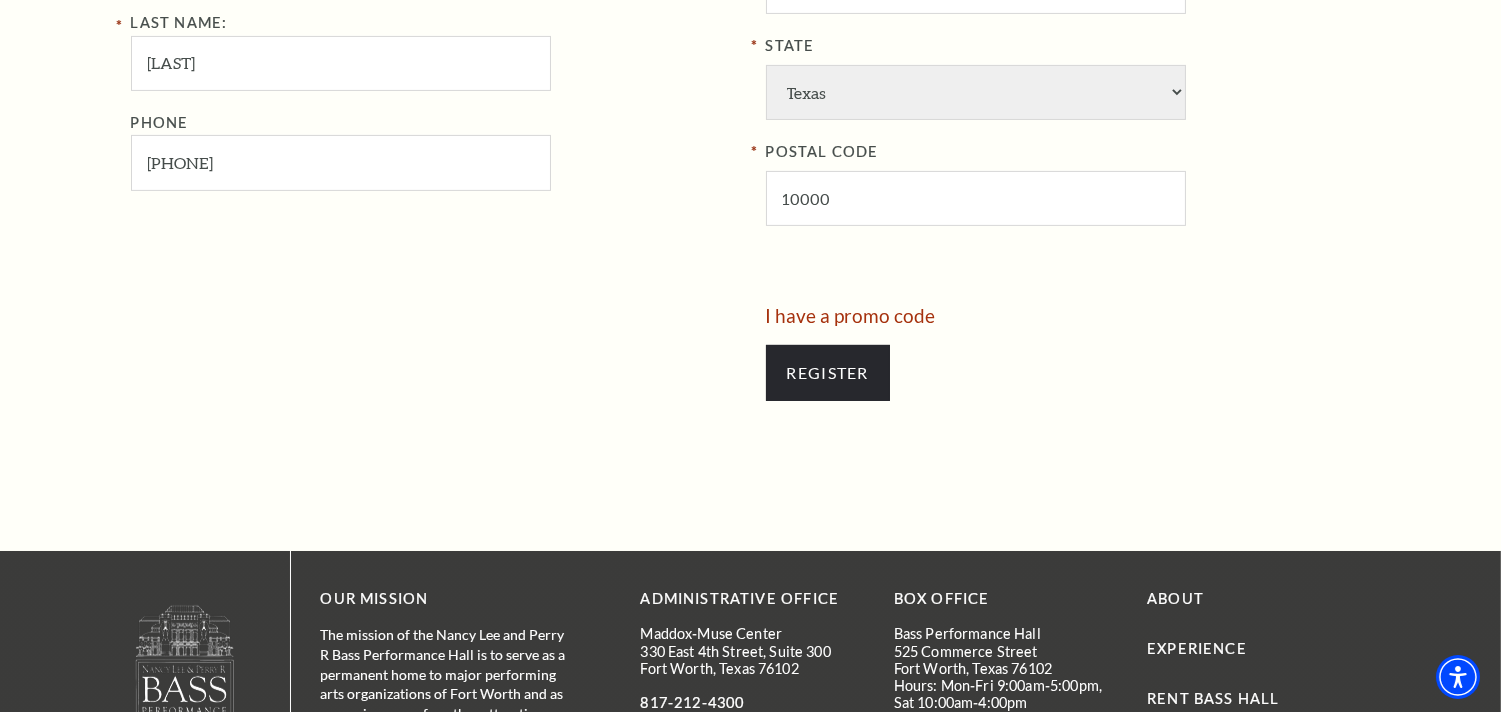 scroll, scrollTop: 1333, scrollLeft: 0, axis: vertical 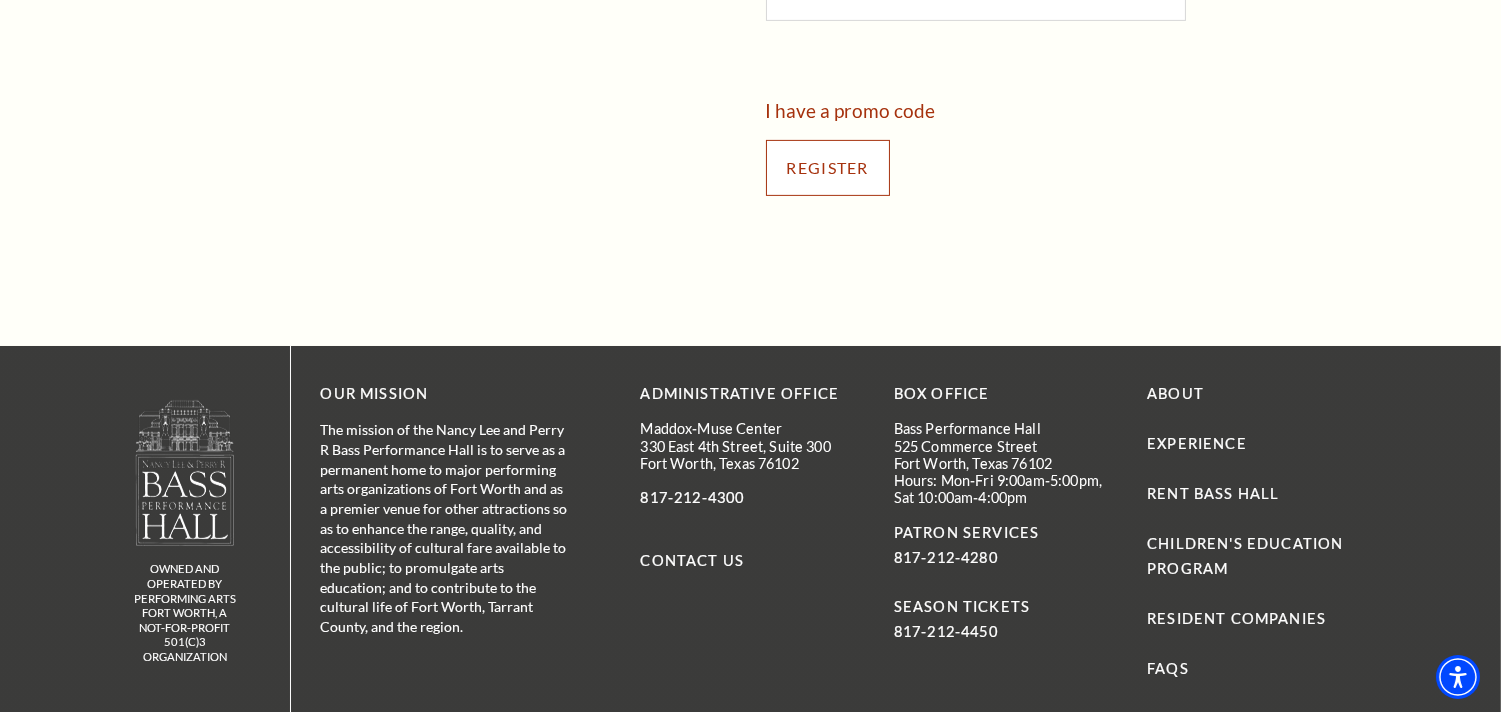 click on "Register" at bounding box center [828, 168] 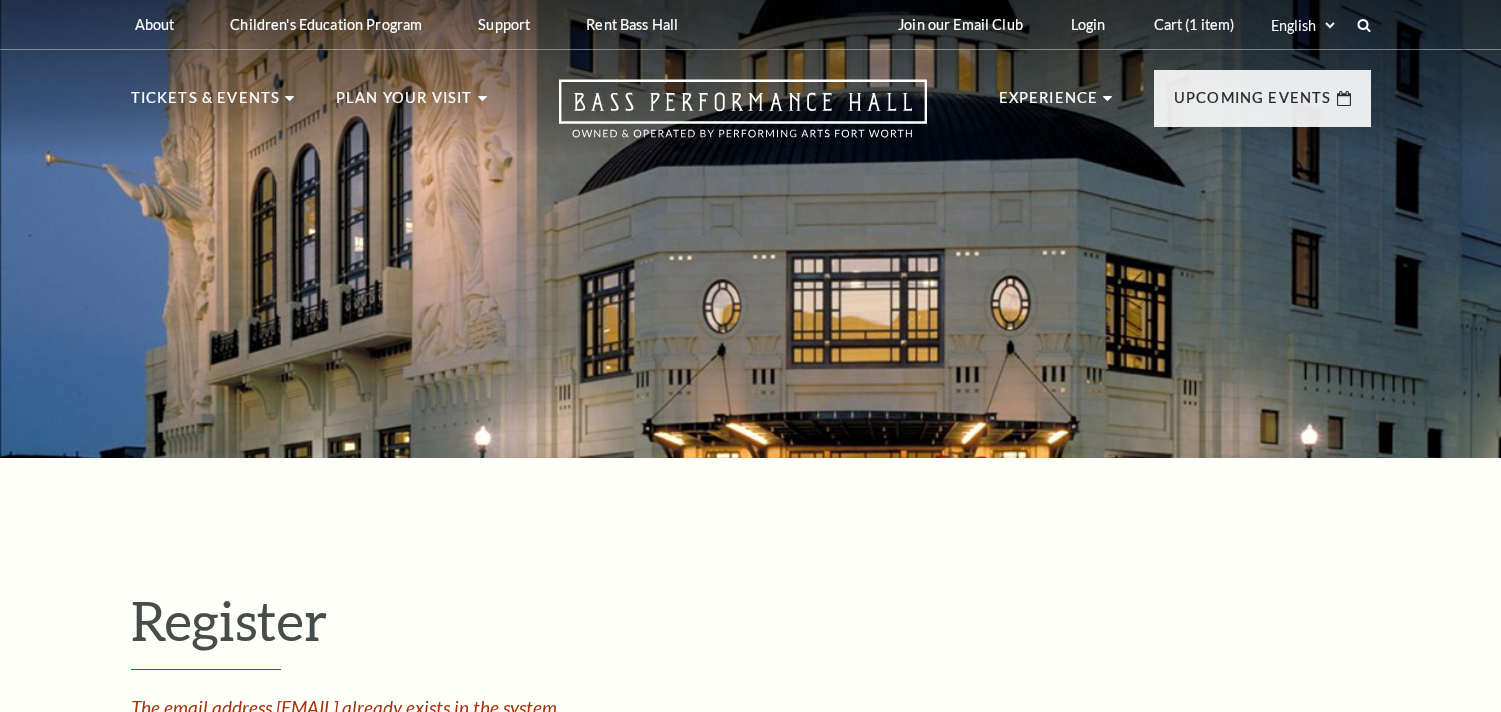 select on "1" 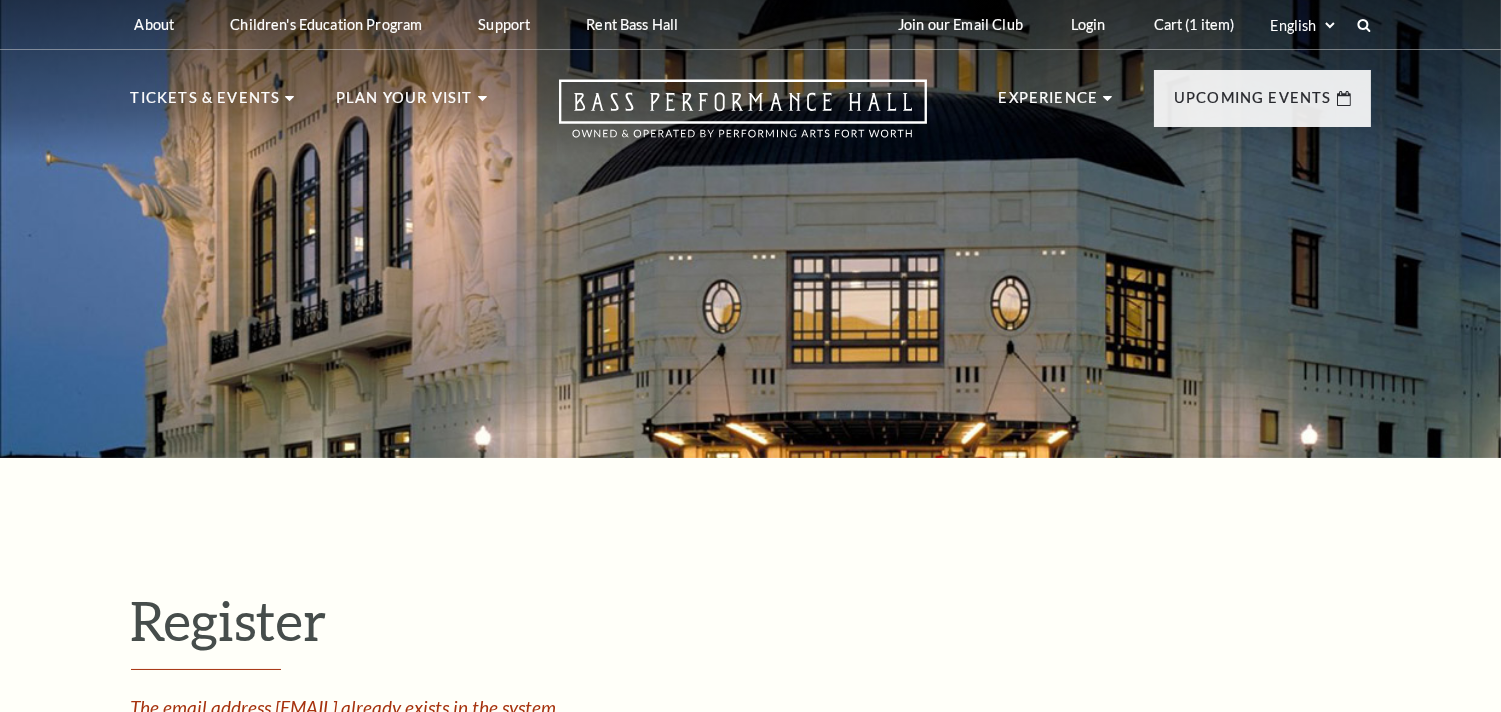 scroll, scrollTop: 0, scrollLeft: 0, axis: both 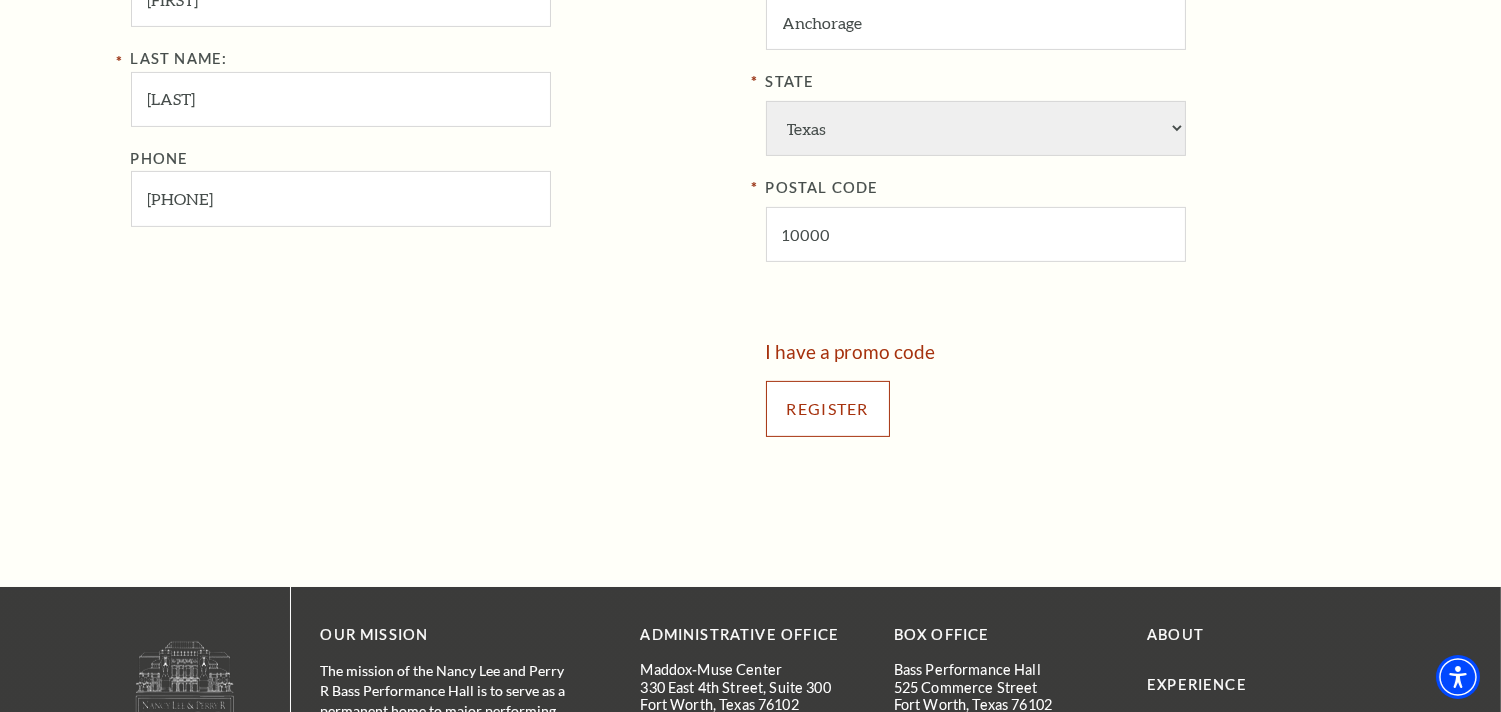 click on "Register" at bounding box center [828, 409] 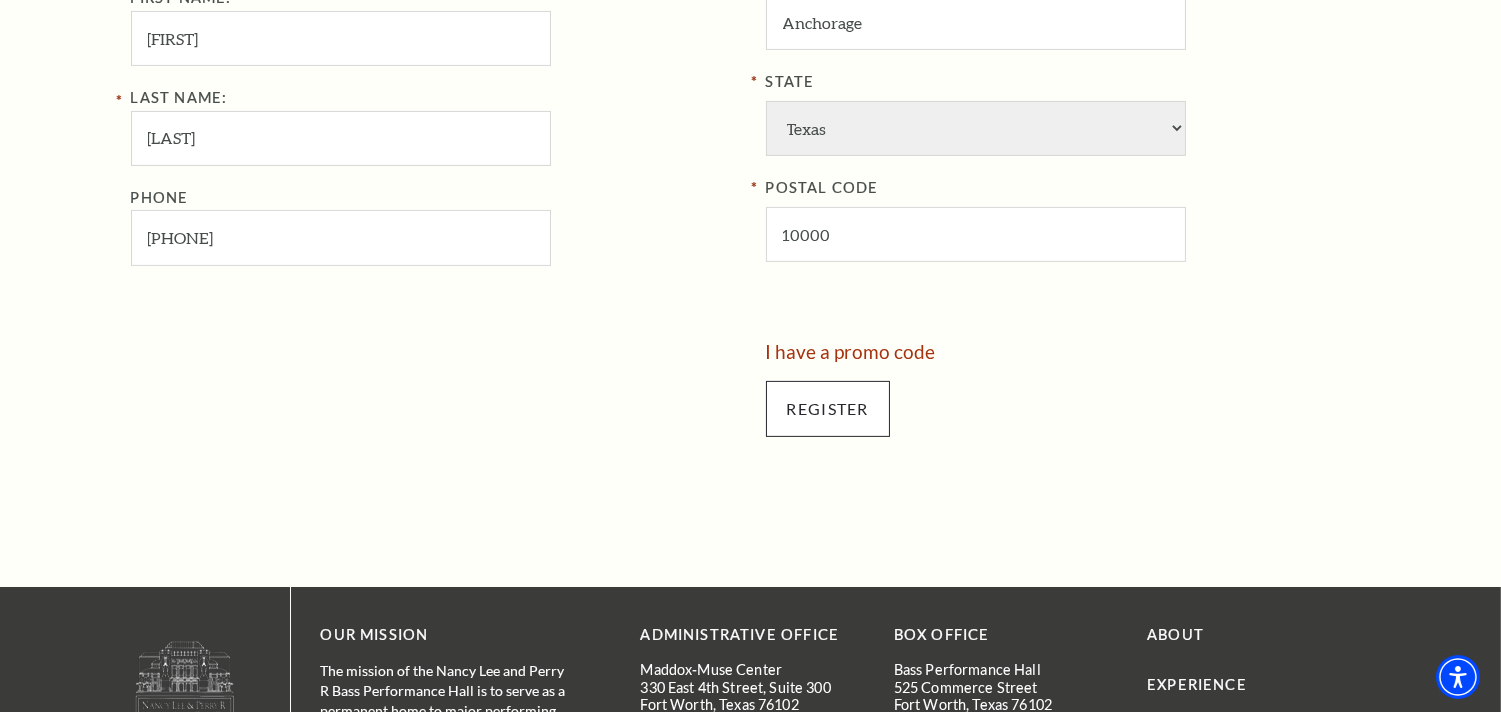 scroll, scrollTop: 653, scrollLeft: 0, axis: vertical 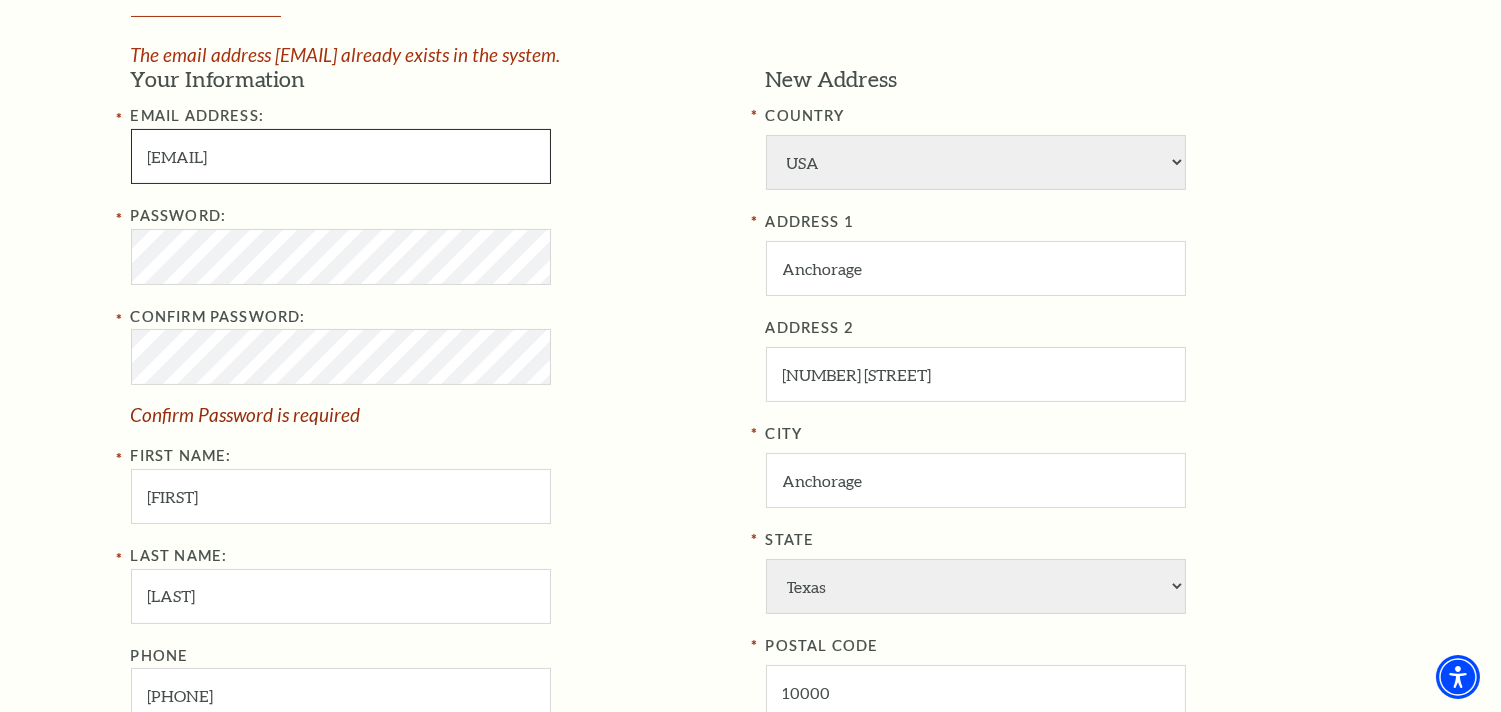 click on "rudranarayanashoo.stellardl@gmail.com" at bounding box center (341, 156) 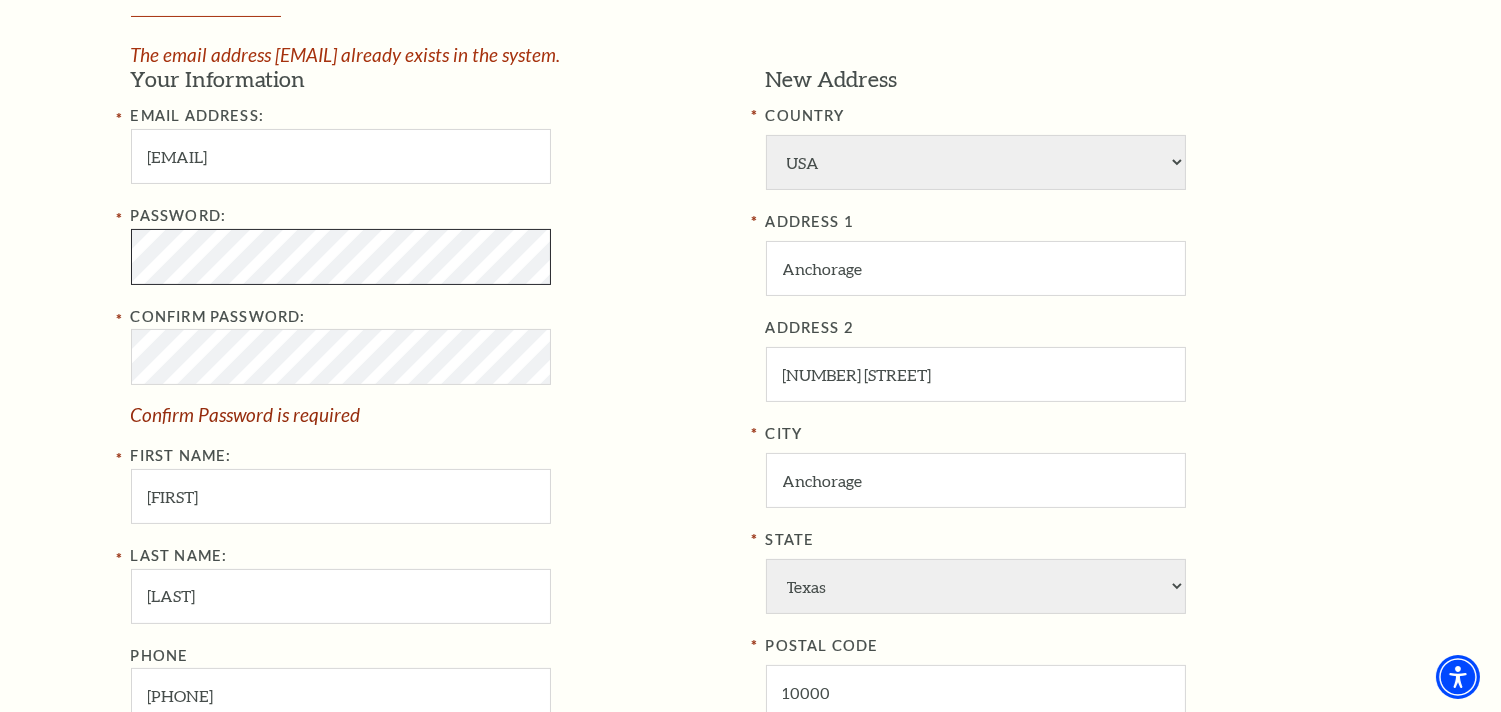 click on "Register" at bounding box center [828, 867] 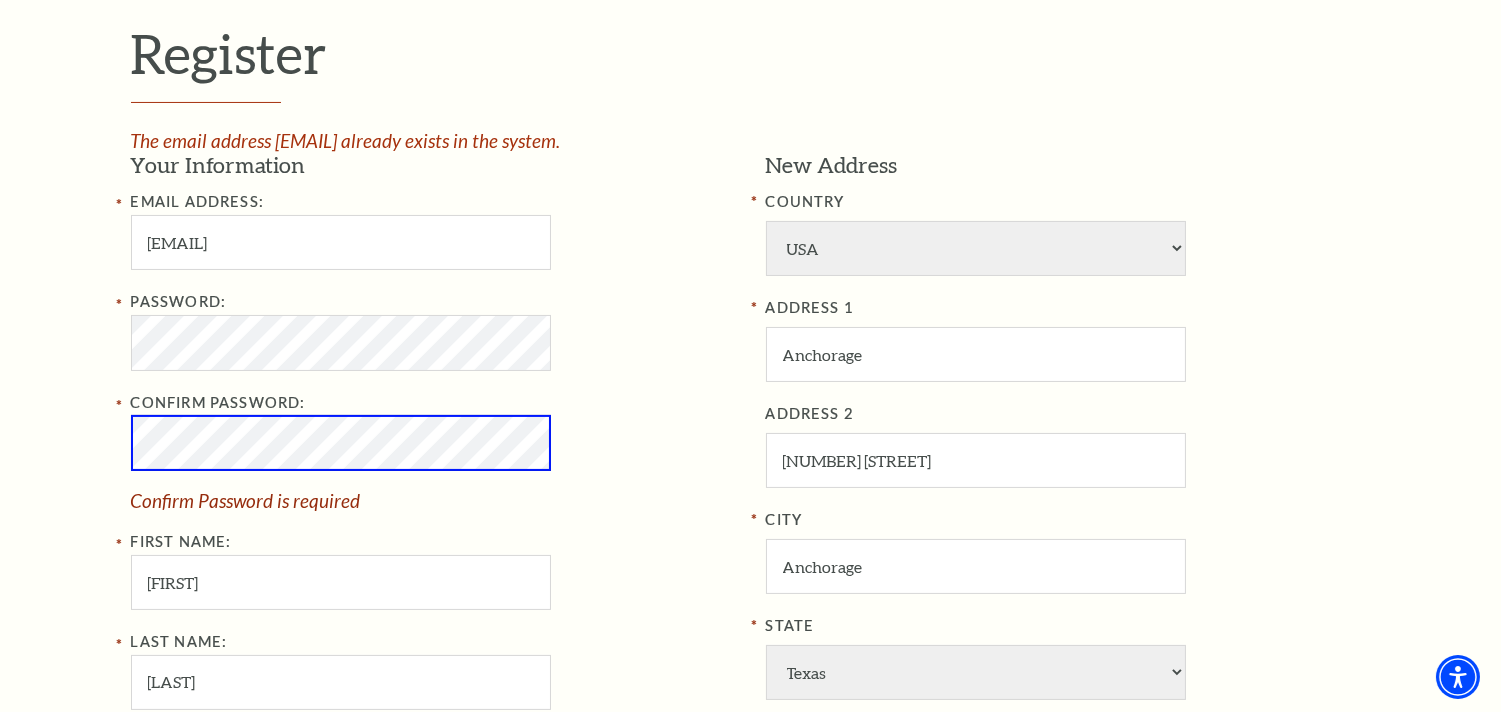 scroll, scrollTop: 542, scrollLeft: 0, axis: vertical 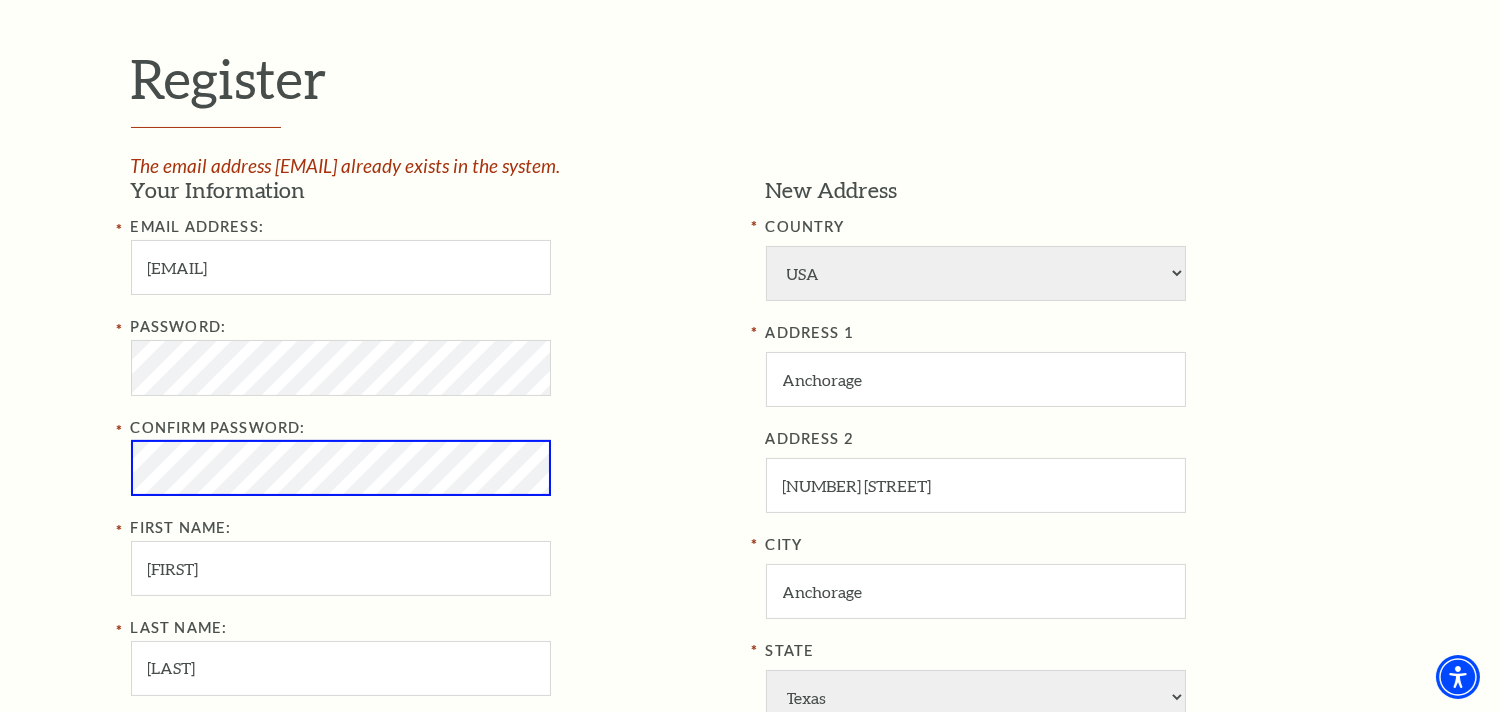 click on "Register" at bounding box center (828, 978) 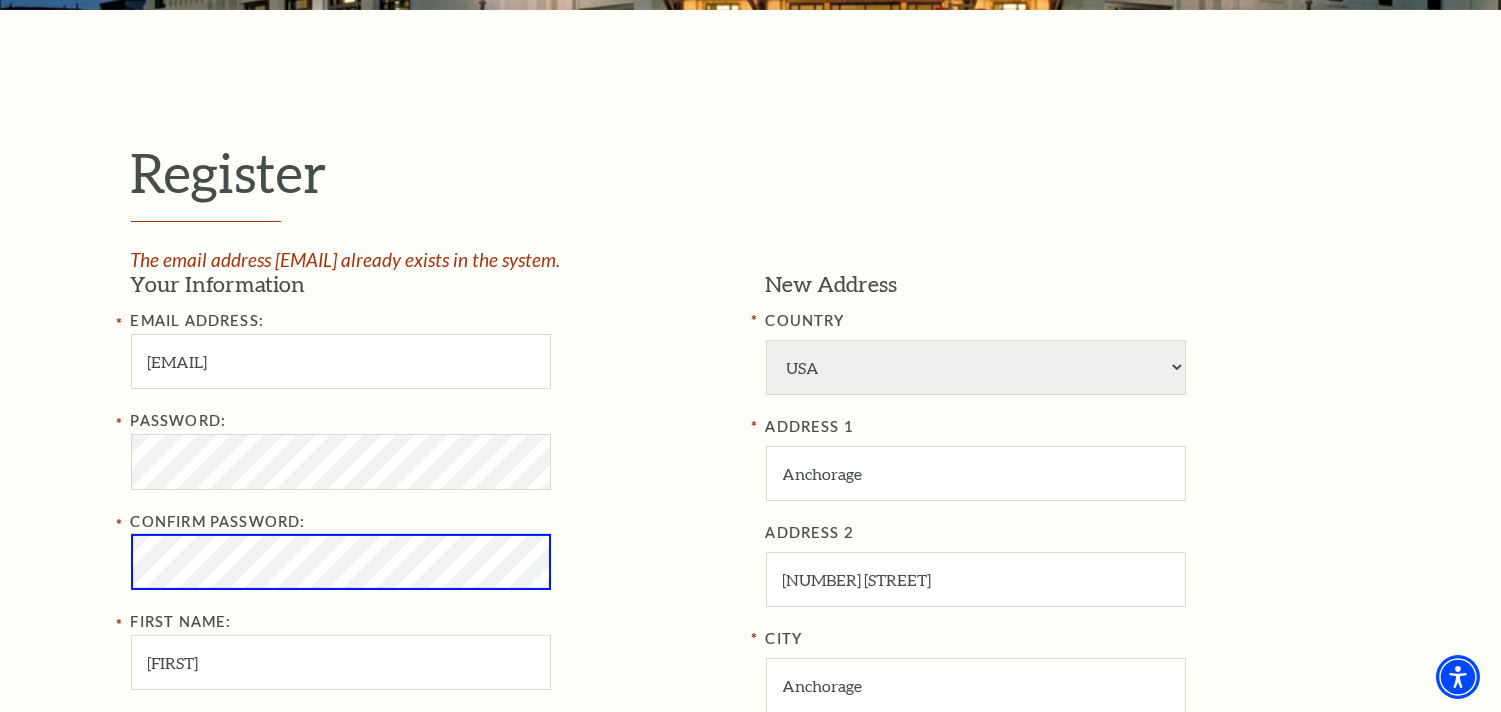 scroll, scrollTop: 1097, scrollLeft: 0, axis: vertical 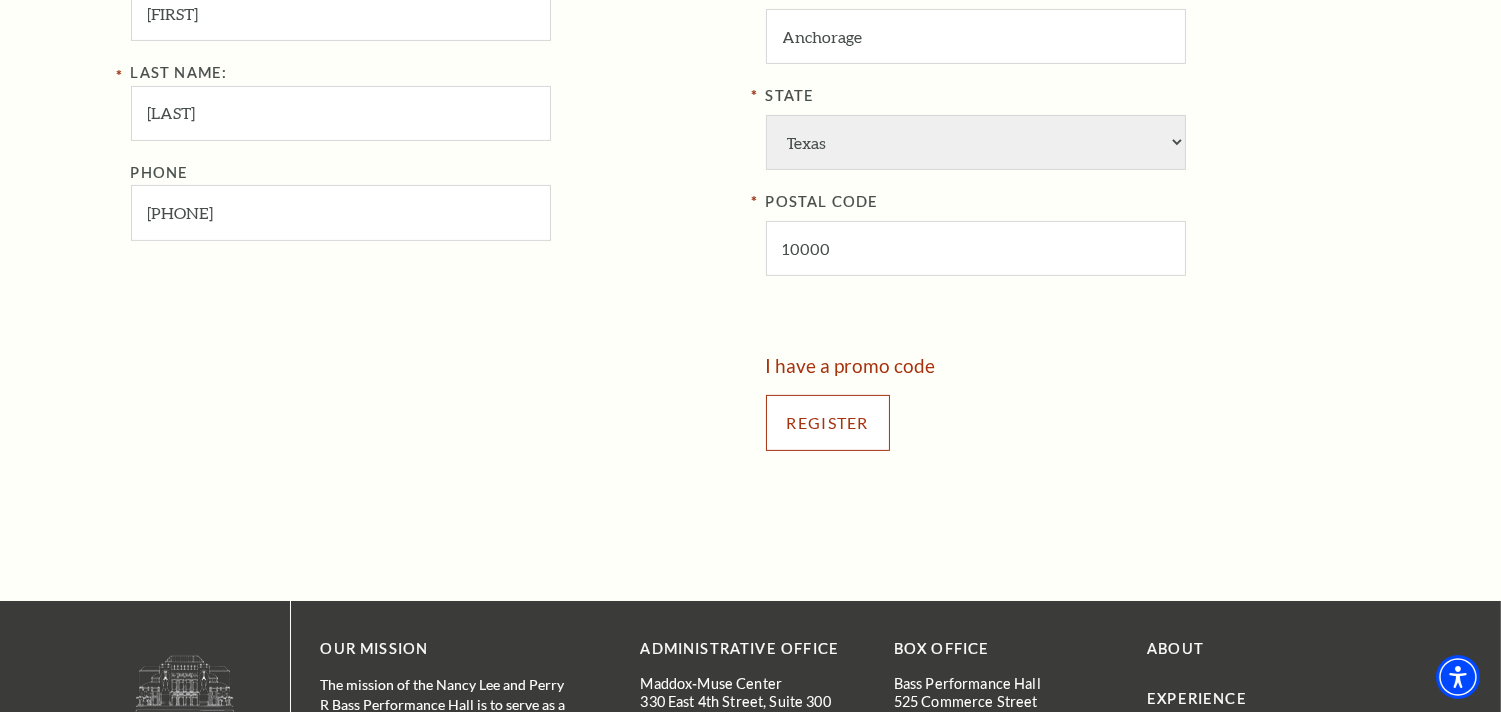 click on "Register" at bounding box center [828, 423] 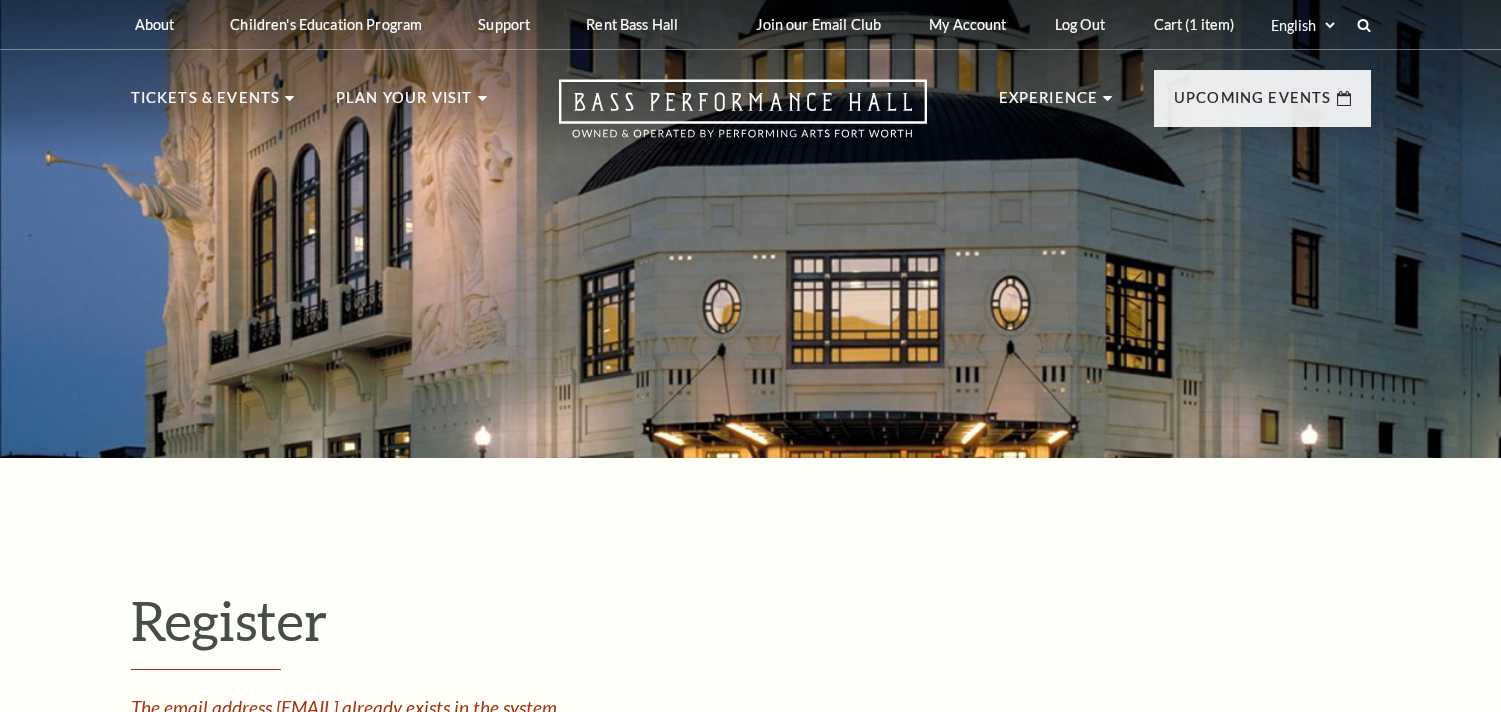 select on "1" 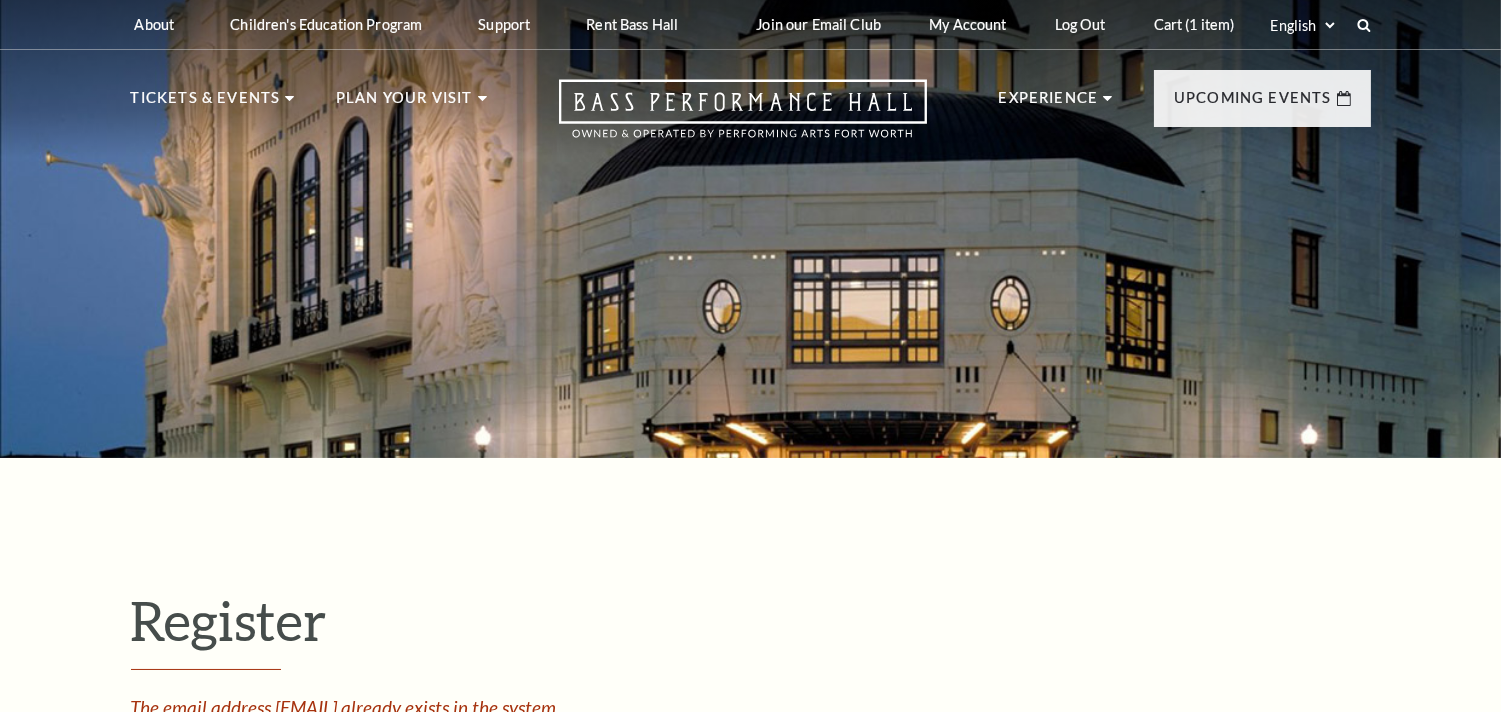scroll, scrollTop: 0, scrollLeft: 0, axis: both 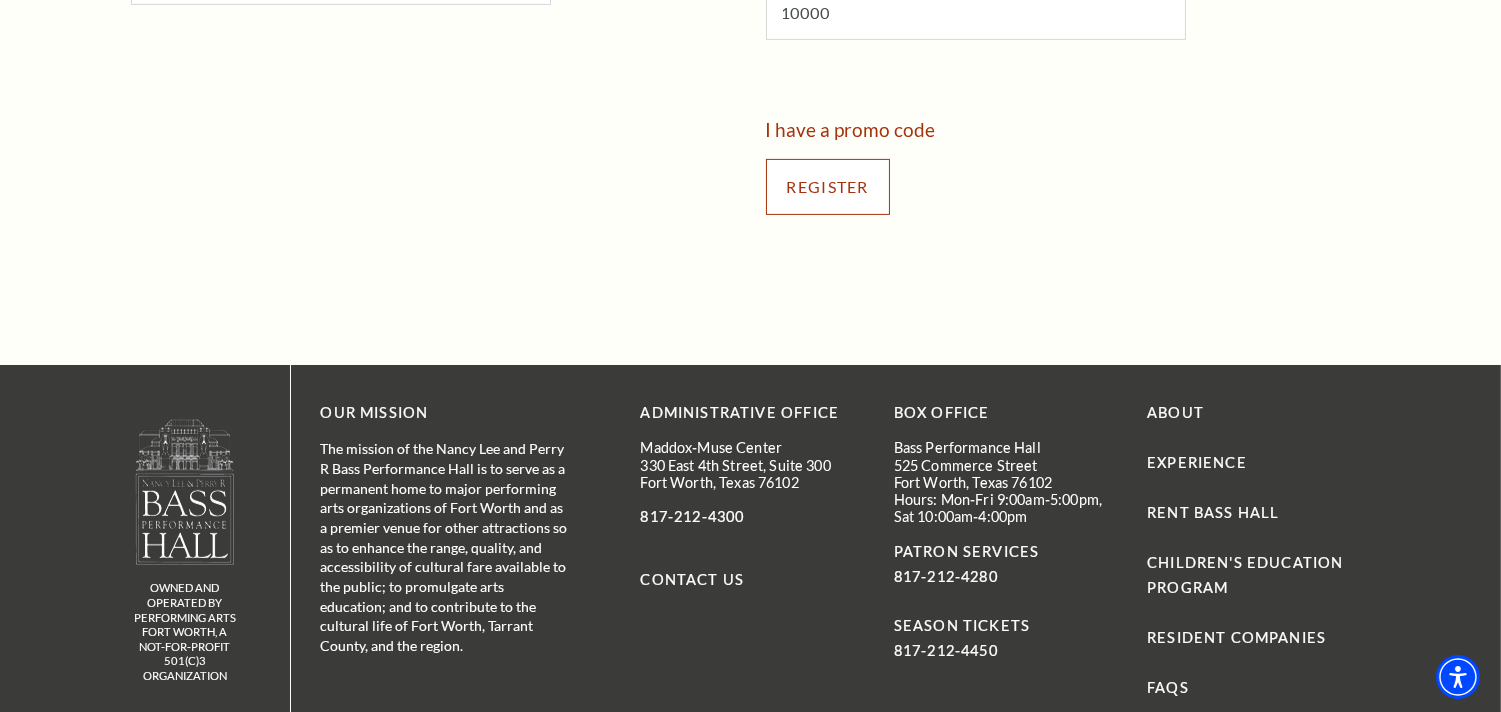 click on "Register" at bounding box center (828, 187) 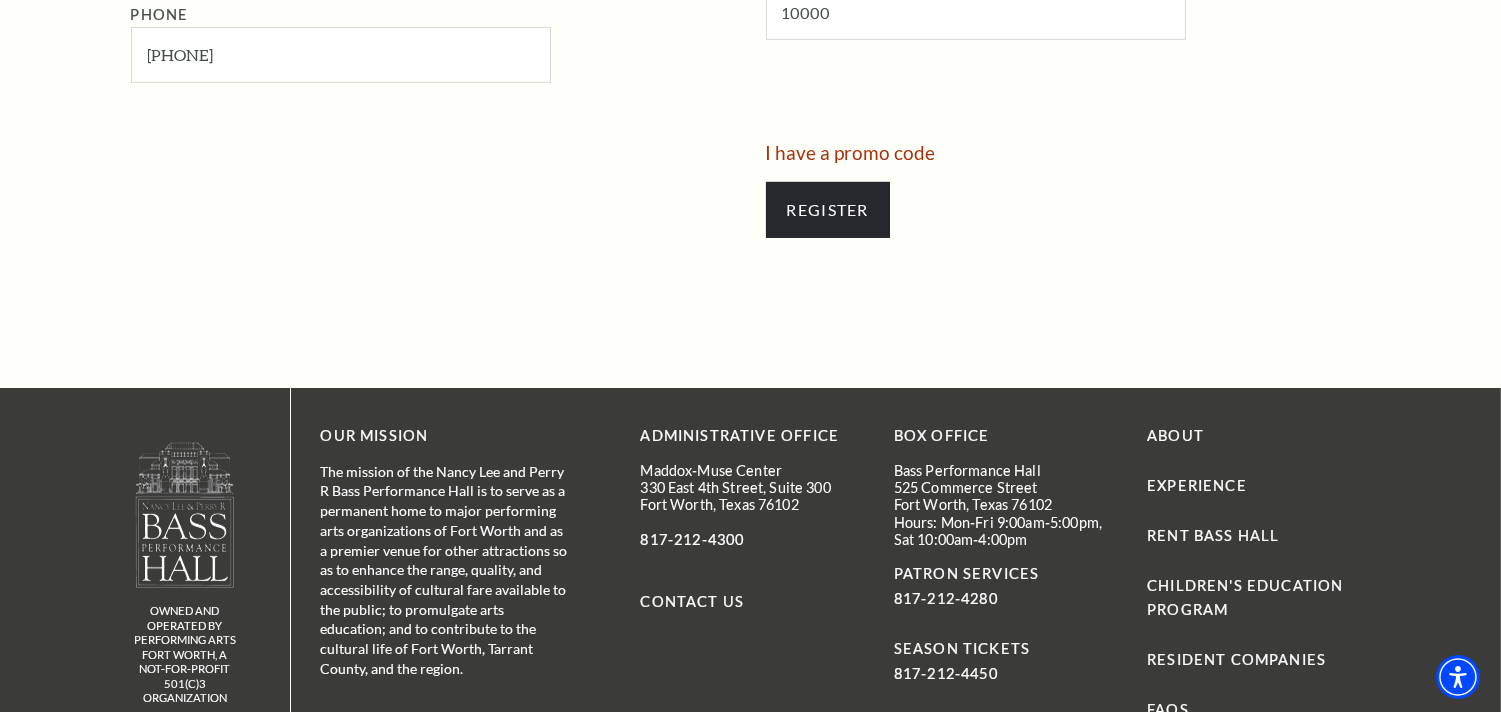 scroll, scrollTop: 553, scrollLeft: 0, axis: vertical 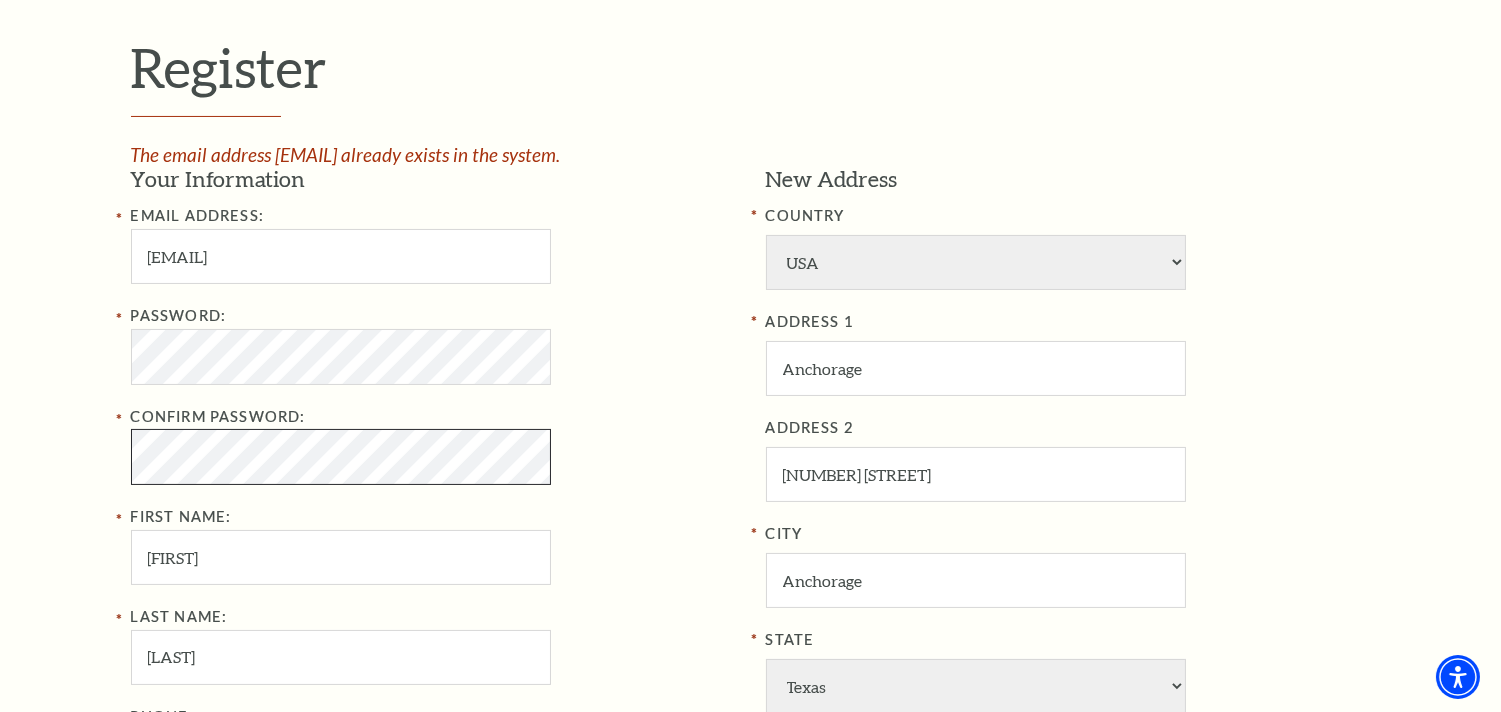 click on "Register" at bounding box center [828, 967] 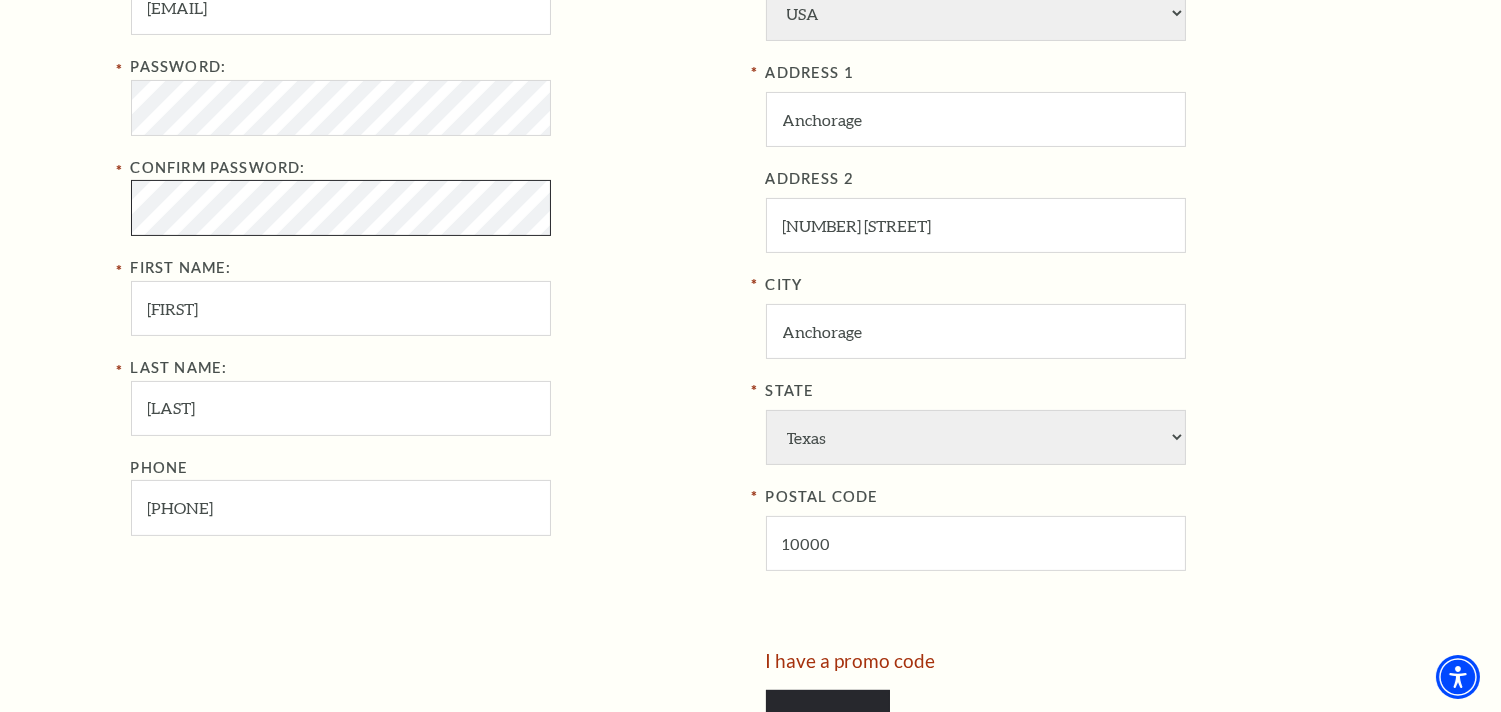 scroll, scrollTop: 1488, scrollLeft: 0, axis: vertical 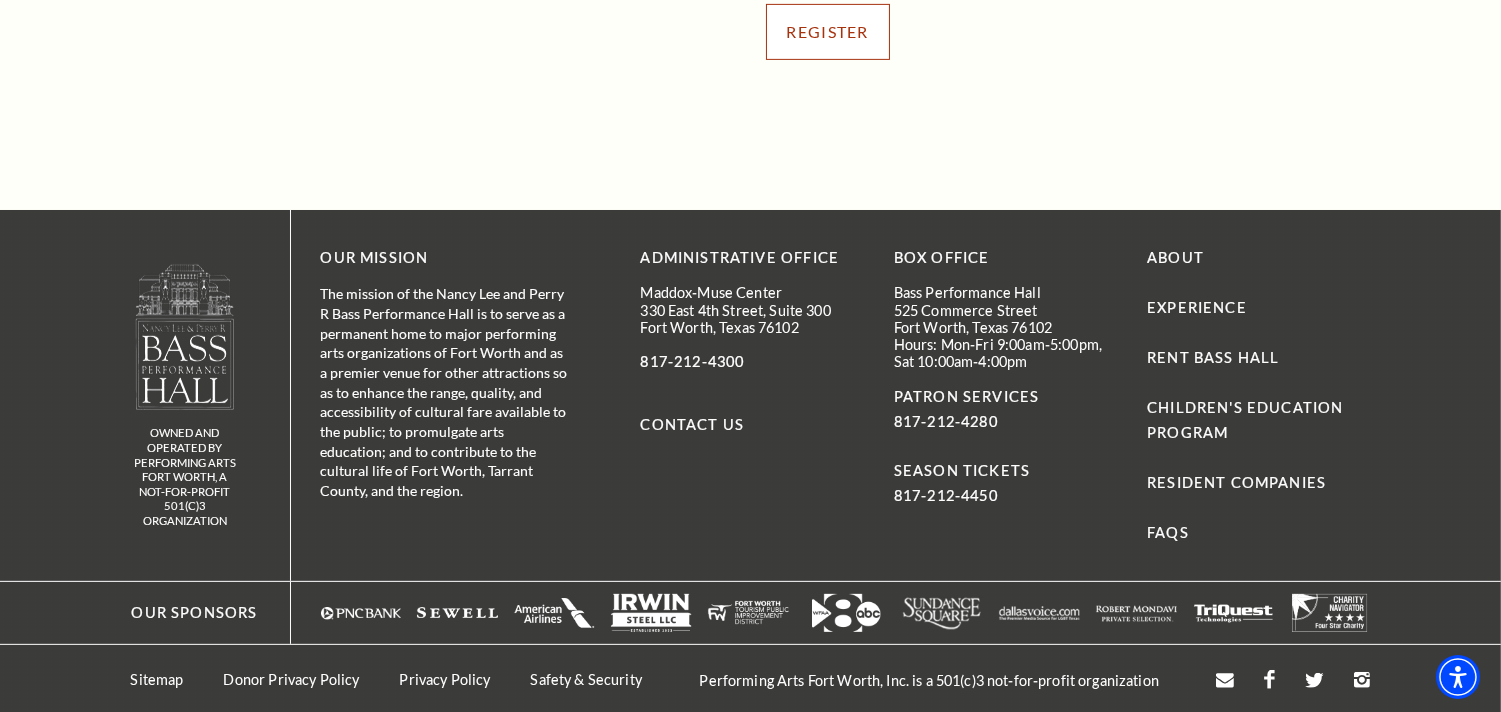 click on "Register" at bounding box center [828, 32] 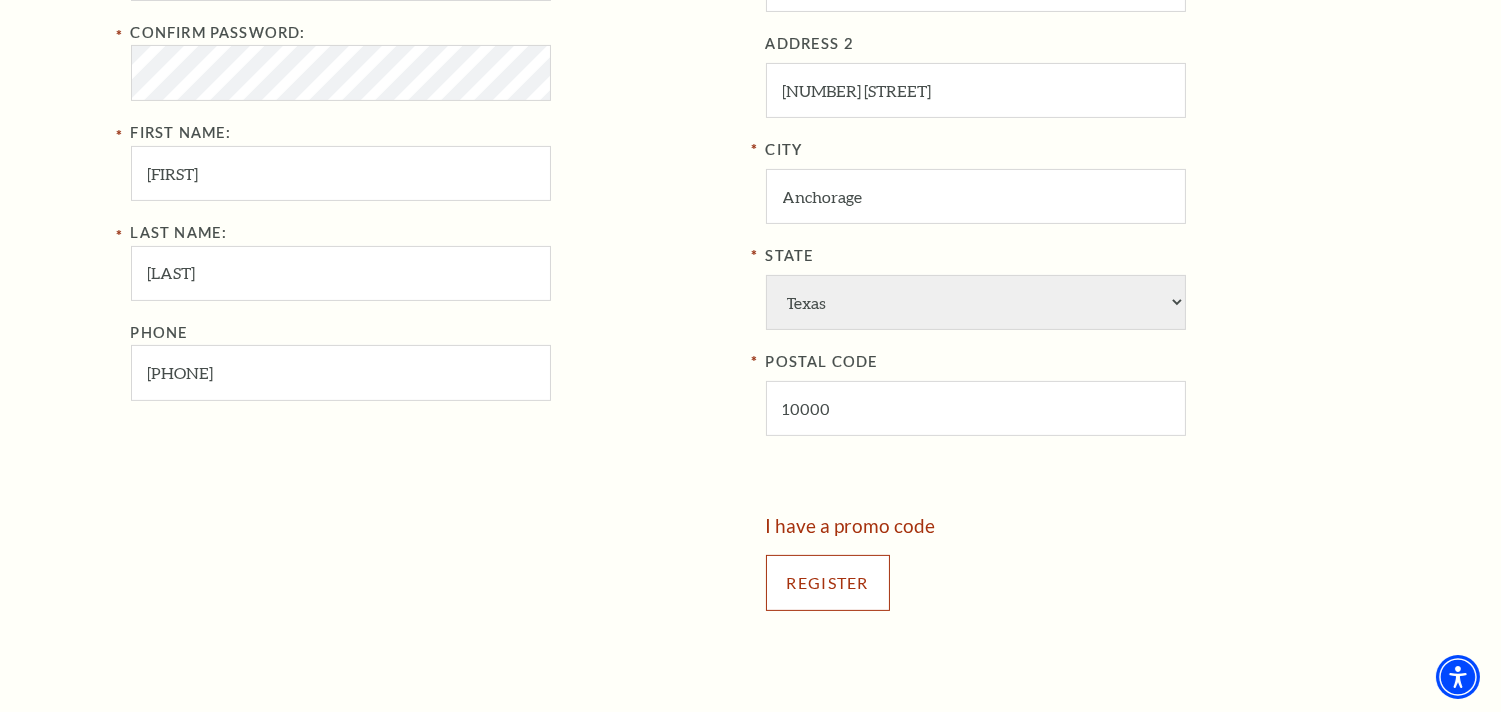 scroll, scrollTop: 933, scrollLeft: 0, axis: vertical 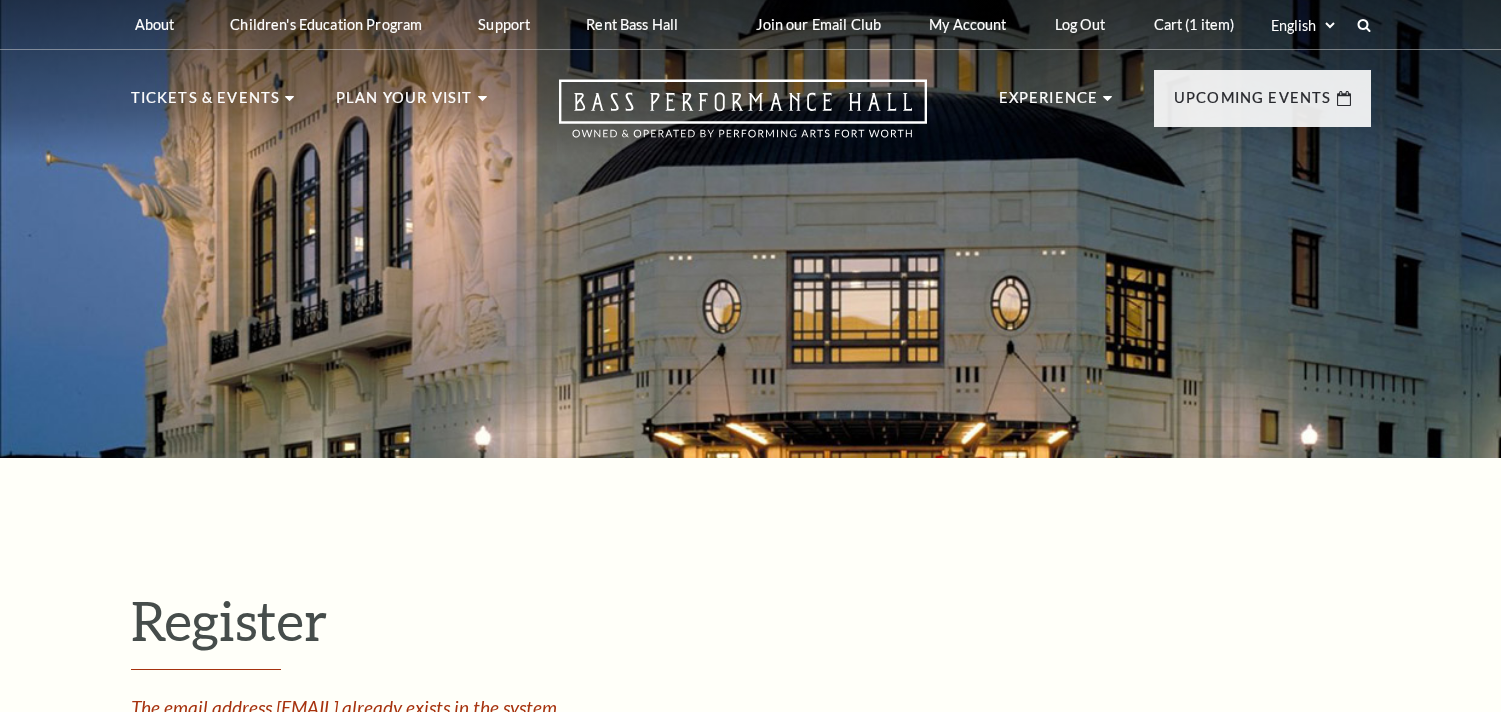 select on "1" 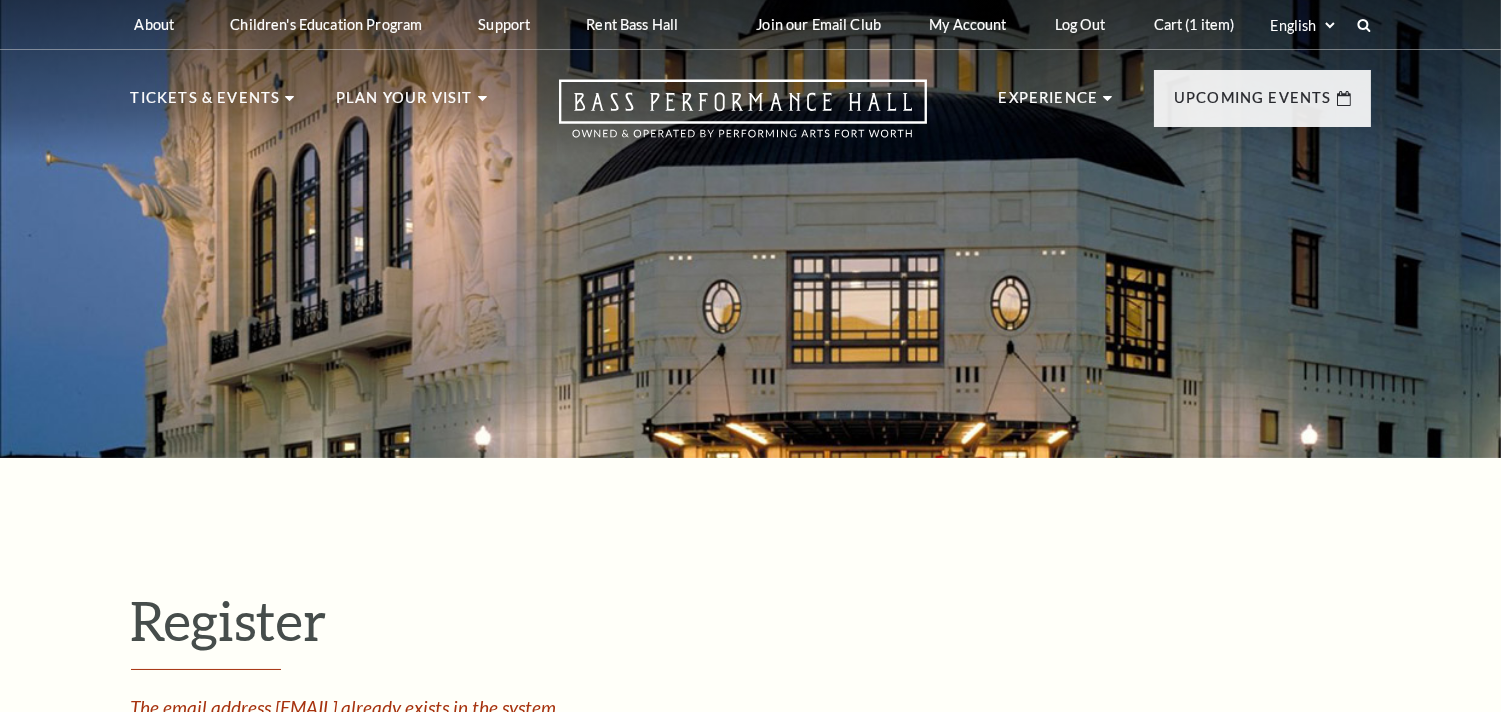 scroll, scrollTop: 0, scrollLeft: 0, axis: both 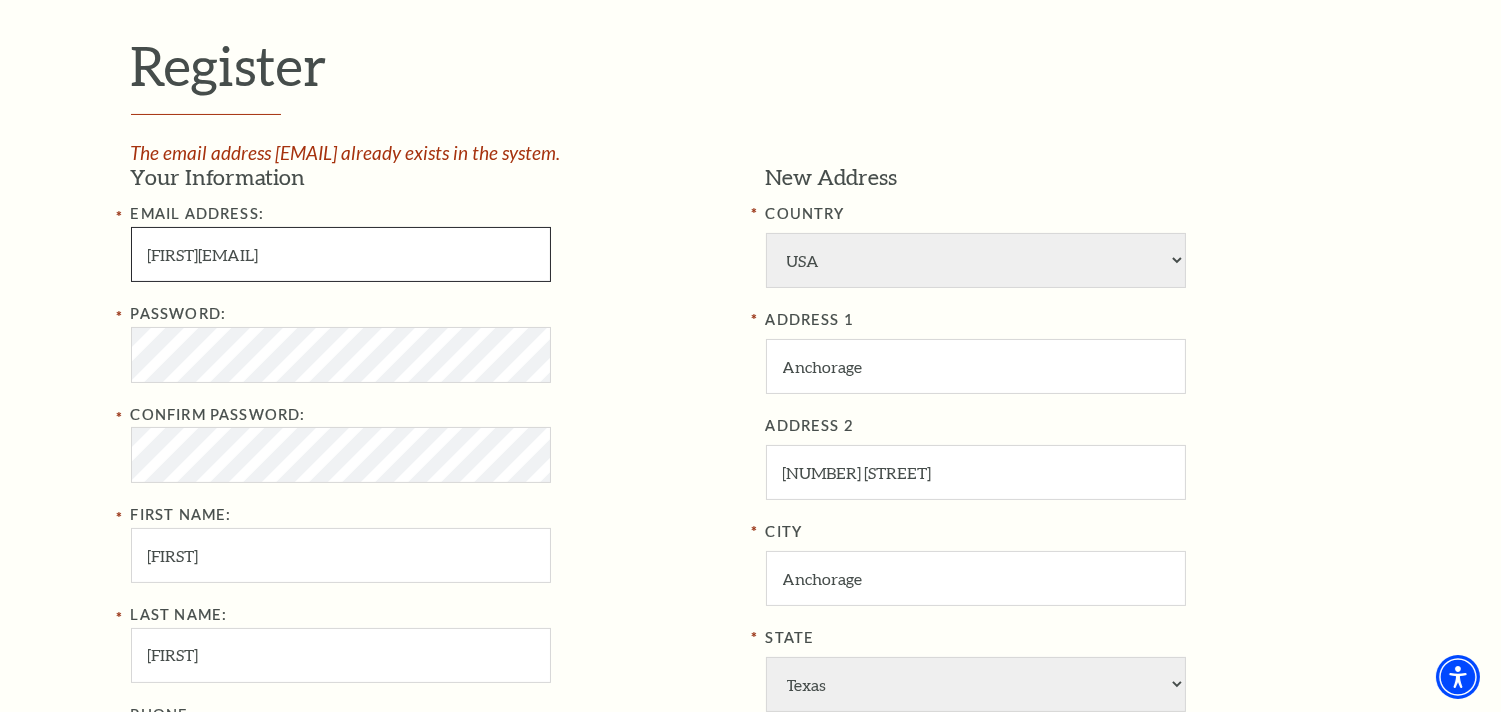 click on "[FIRST][EMAIL]" at bounding box center [341, 254] 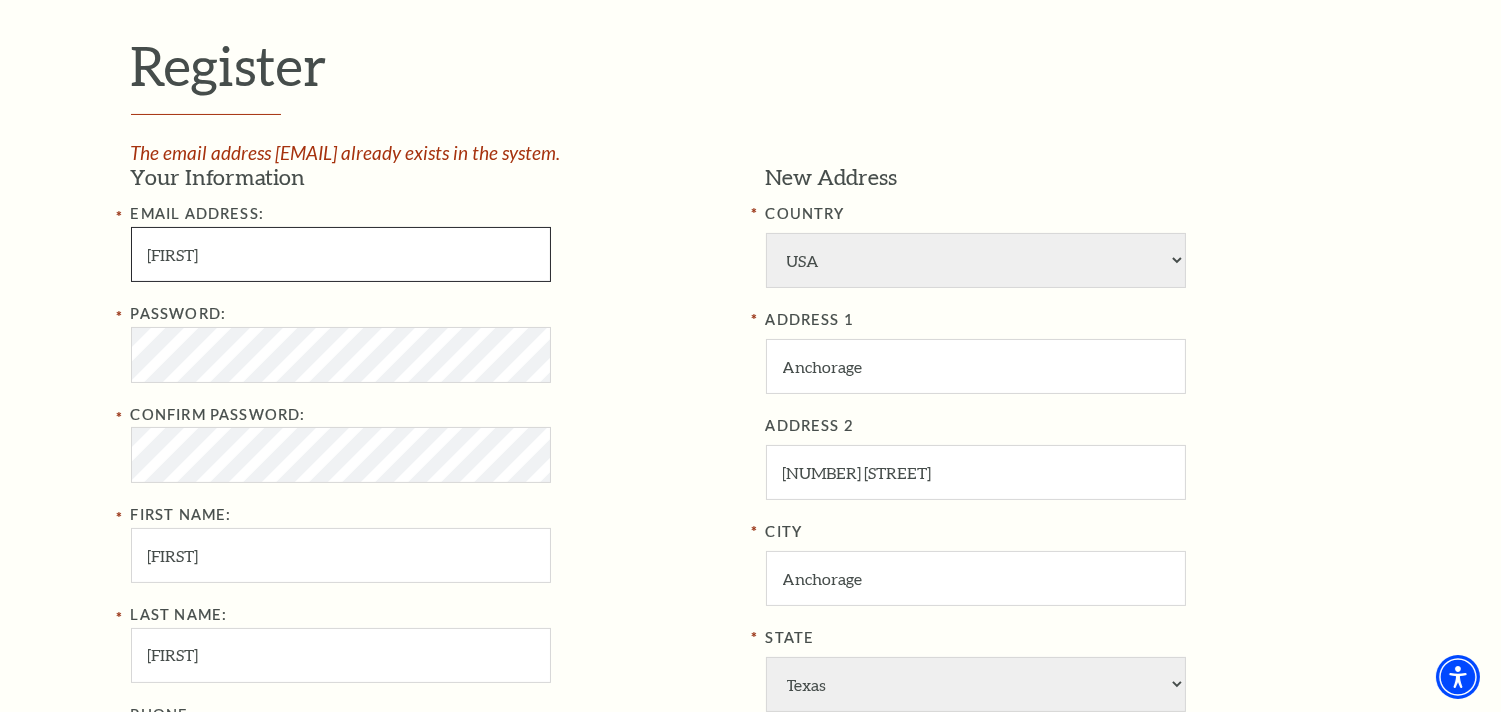 type on "r" 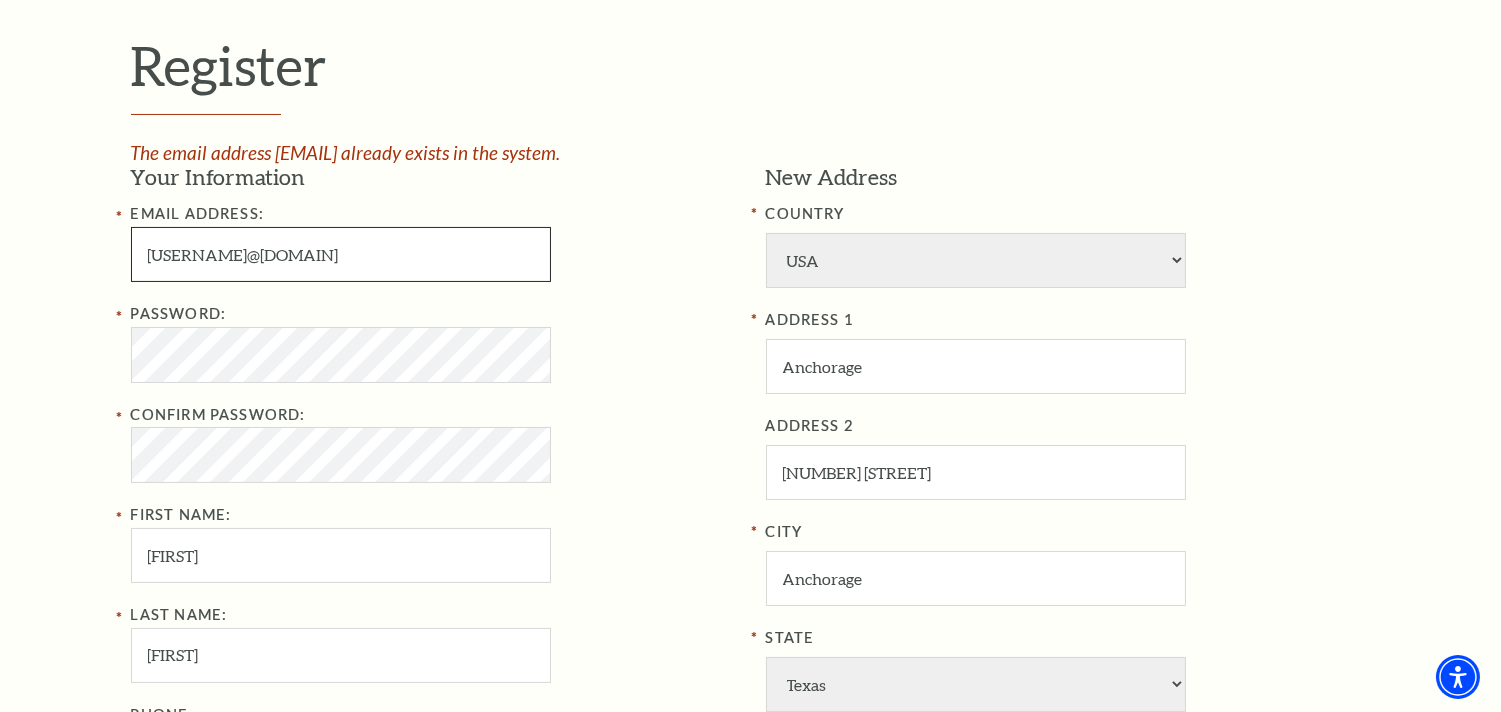 type on "[USERNAME]@[DOMAIN]" 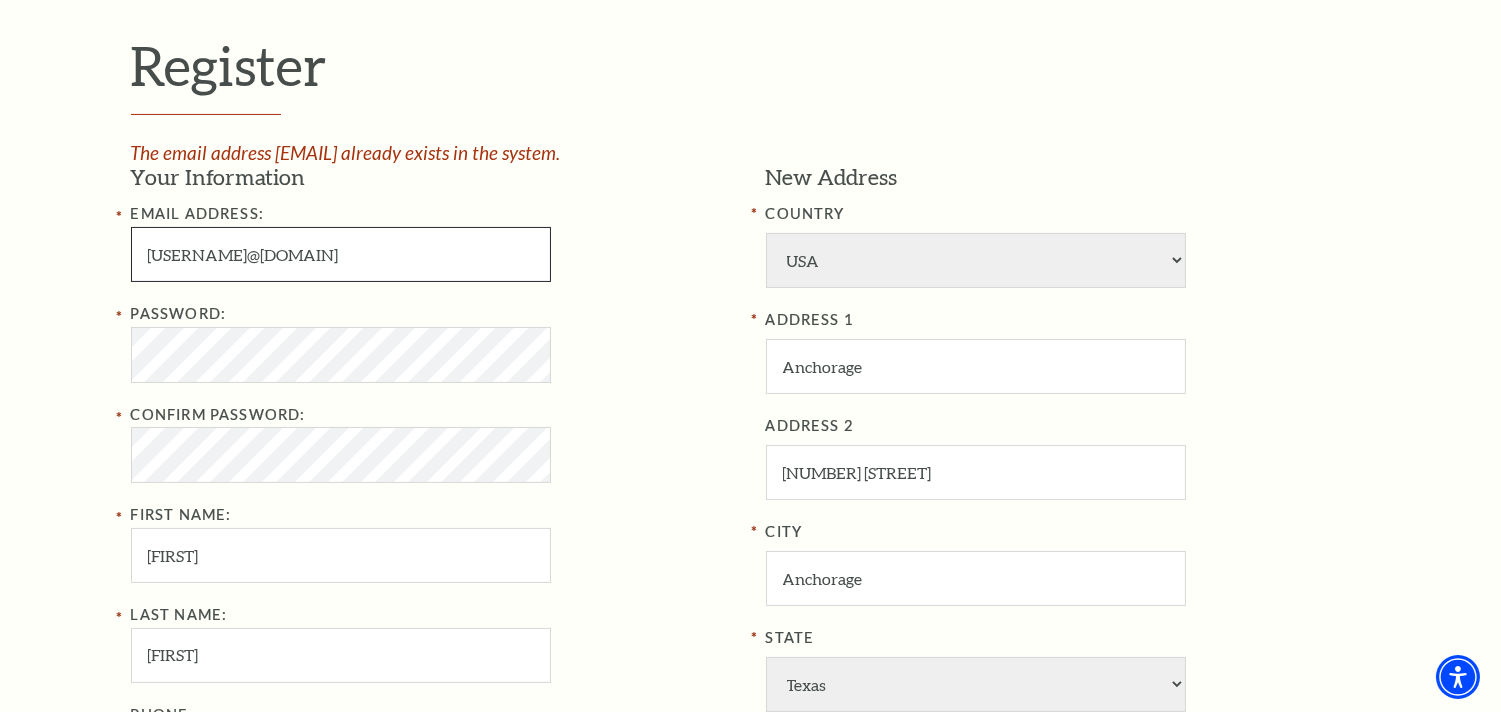 click on "Register" at bounding box center [828, 965] 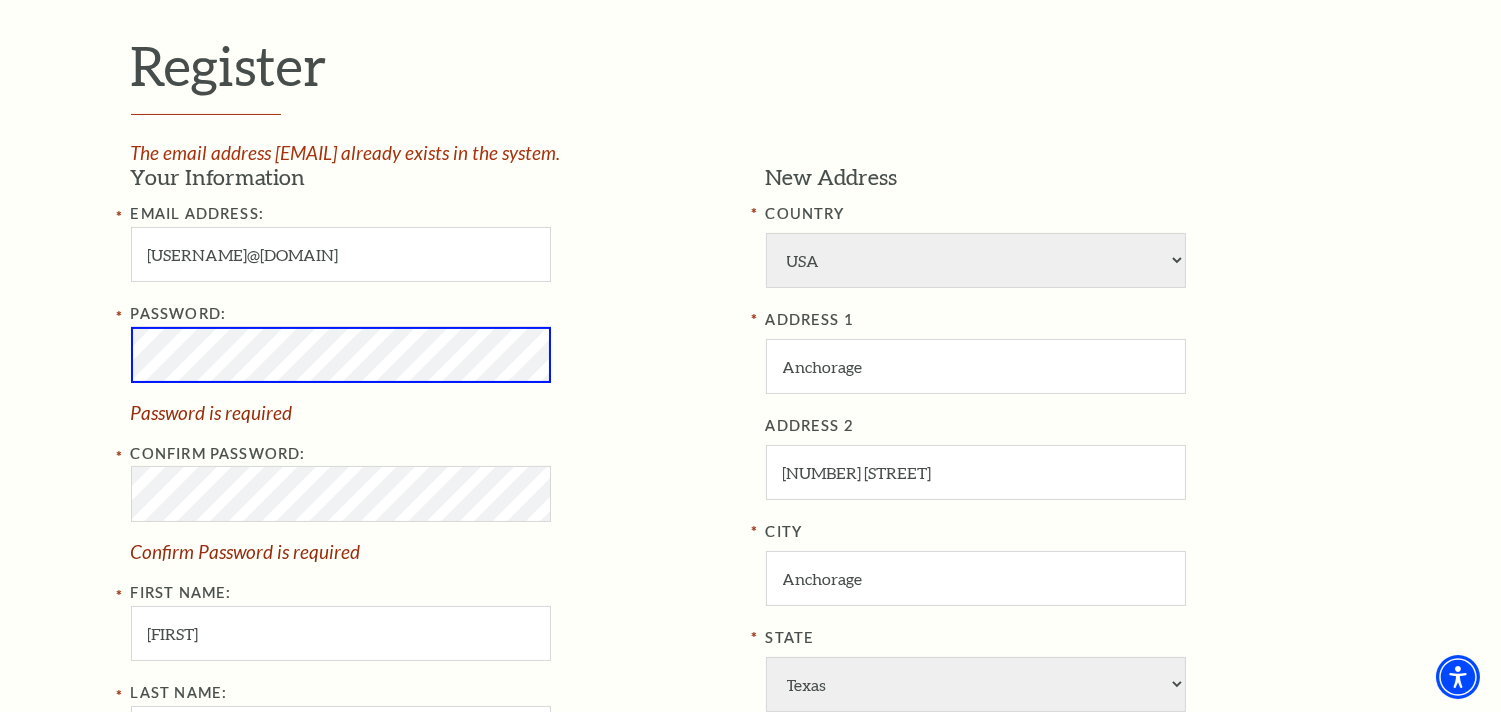 scroll, scrollTop: 666, scrollLeft: 0, axis: vertical 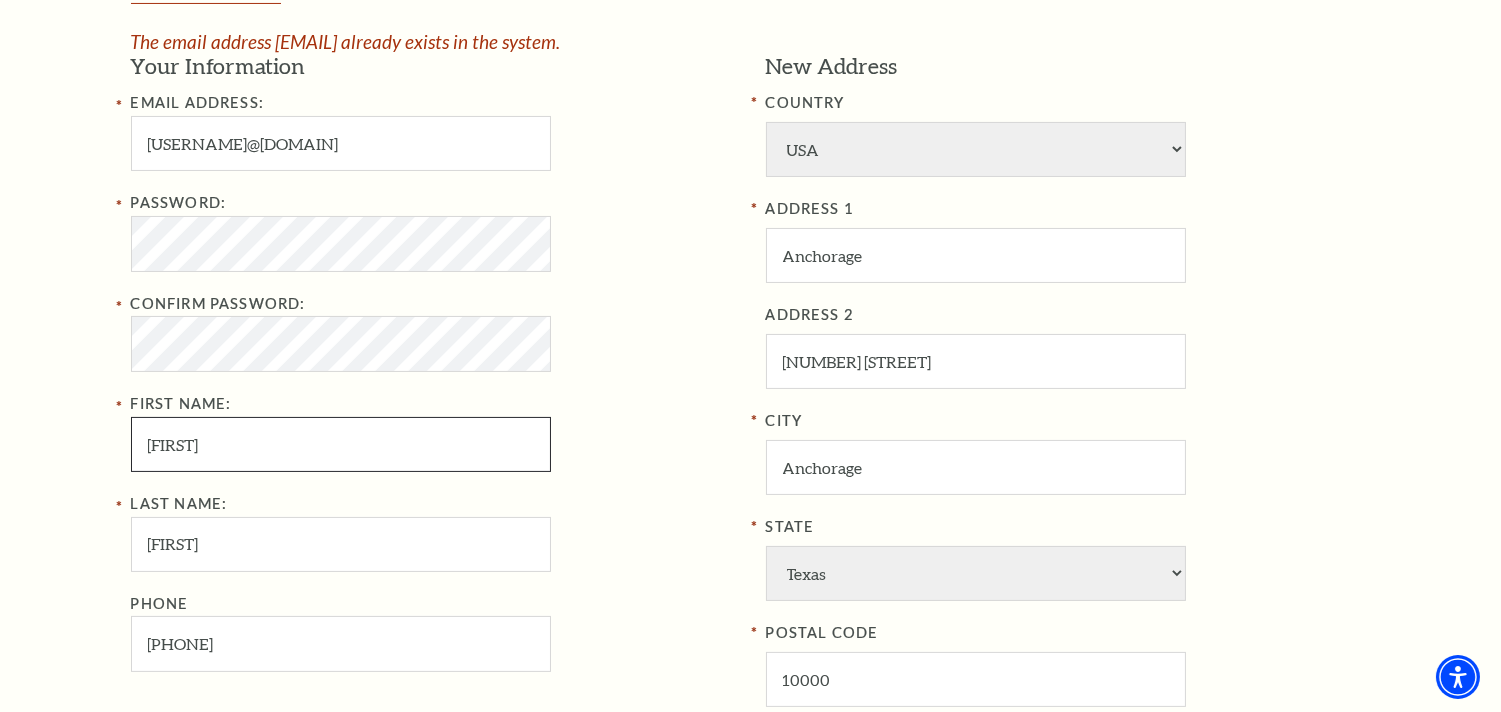 click on "[FIRST]" at bounding box center (341, 444) 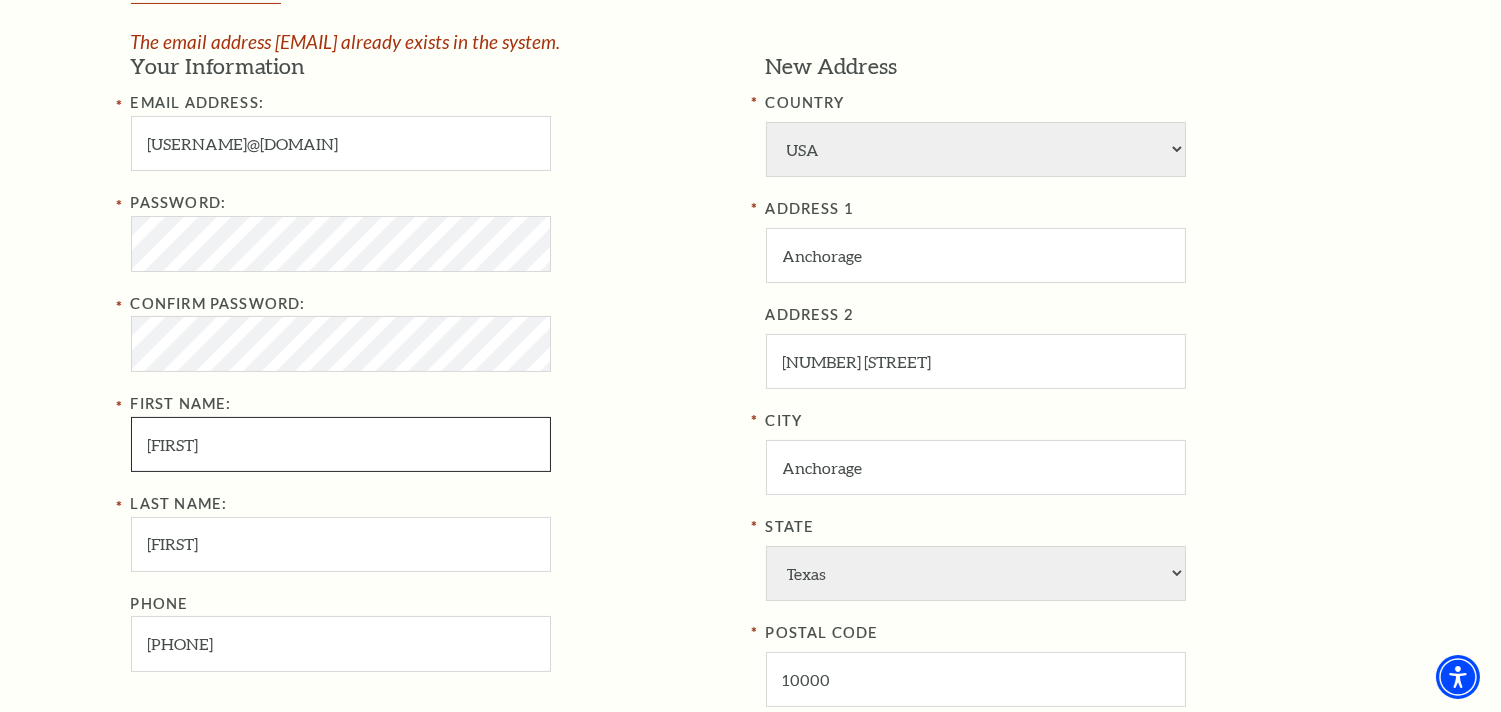 type on "r" 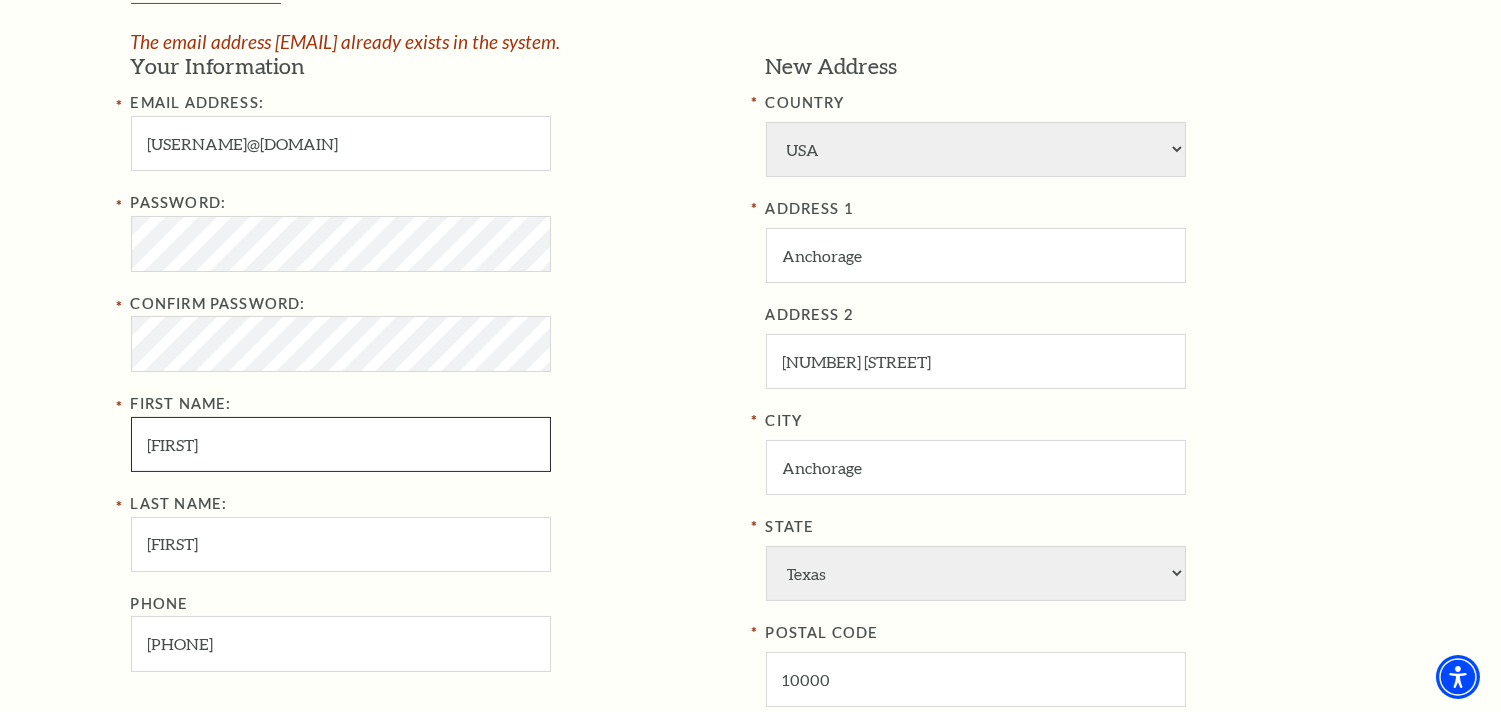 type on "[FIRST]" 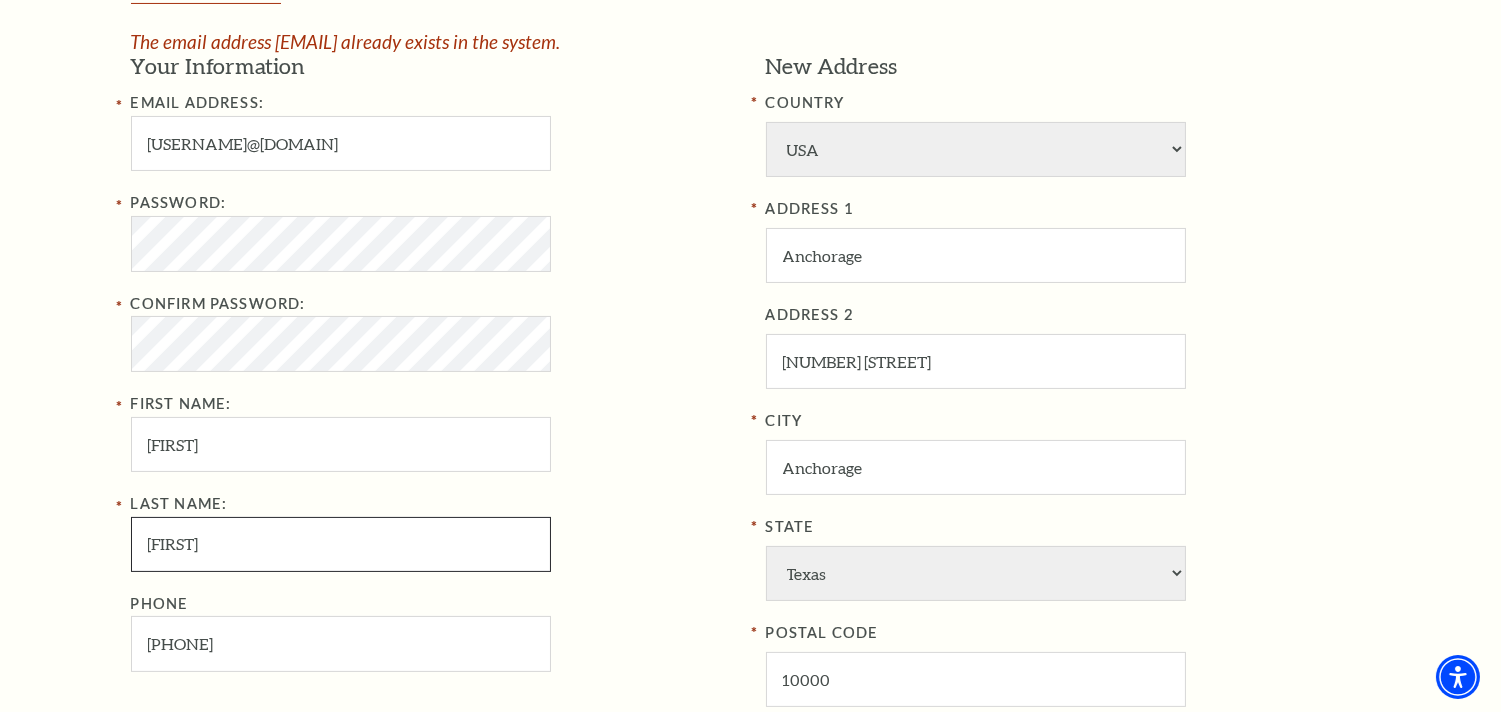 click on "[FIRST]" at bounding box center (341, 544) 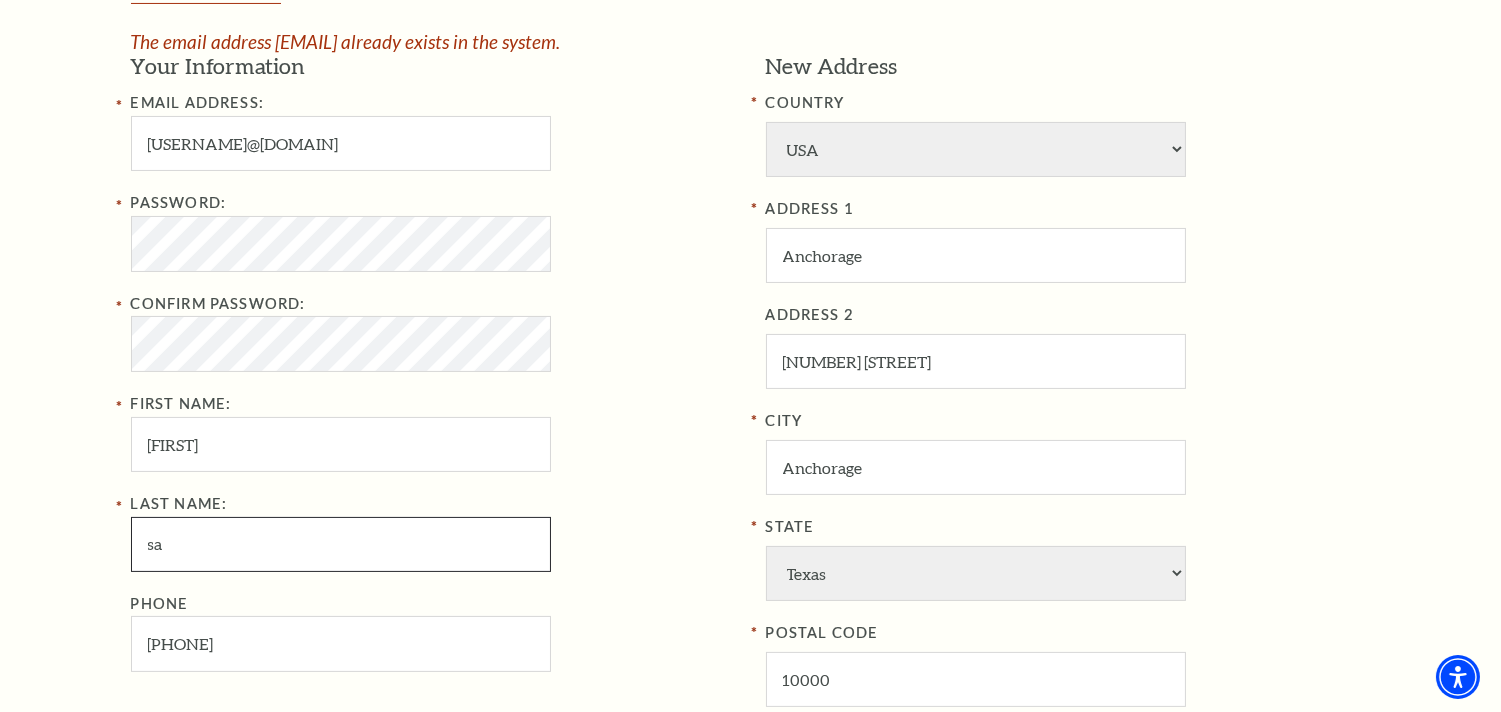 type on "s" 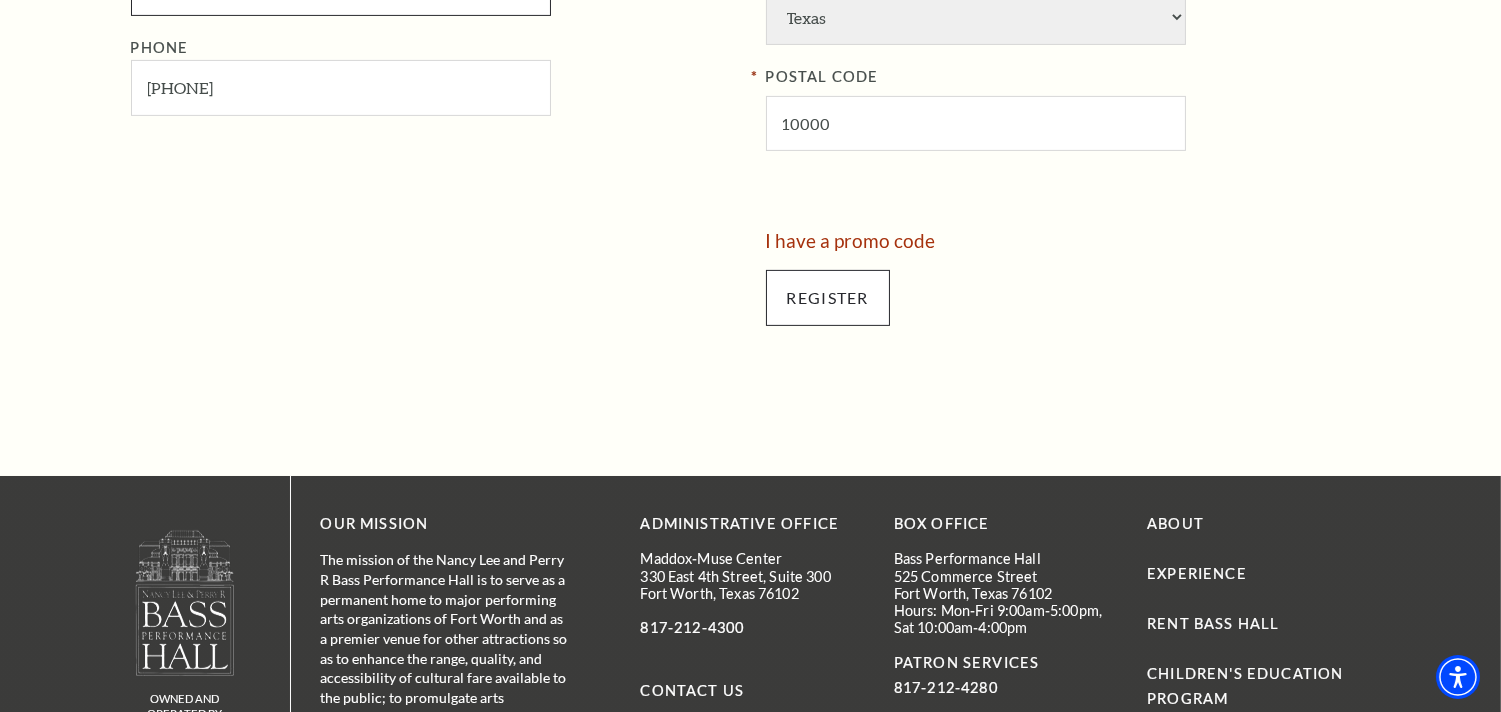 type on "[LAST]" 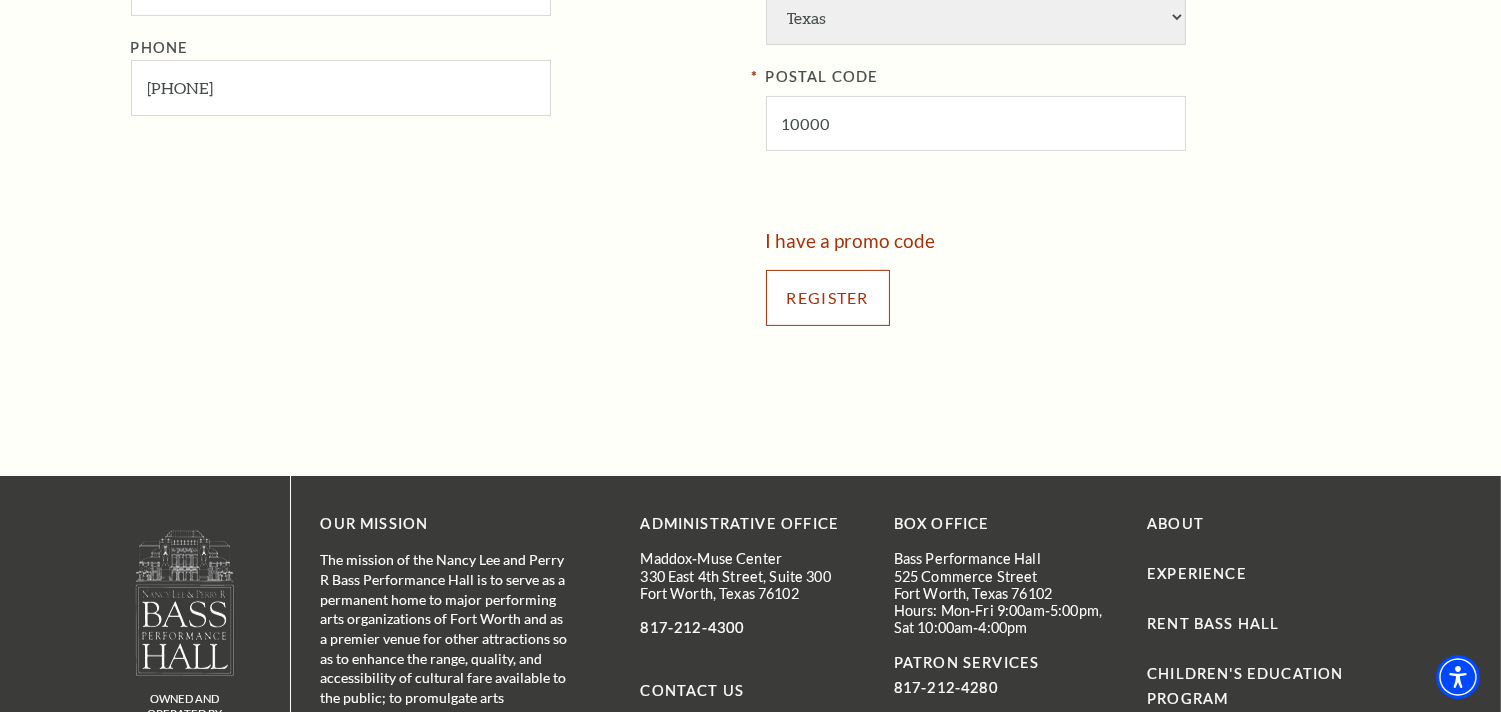 click on "Register" at bounding box center [828, 298] 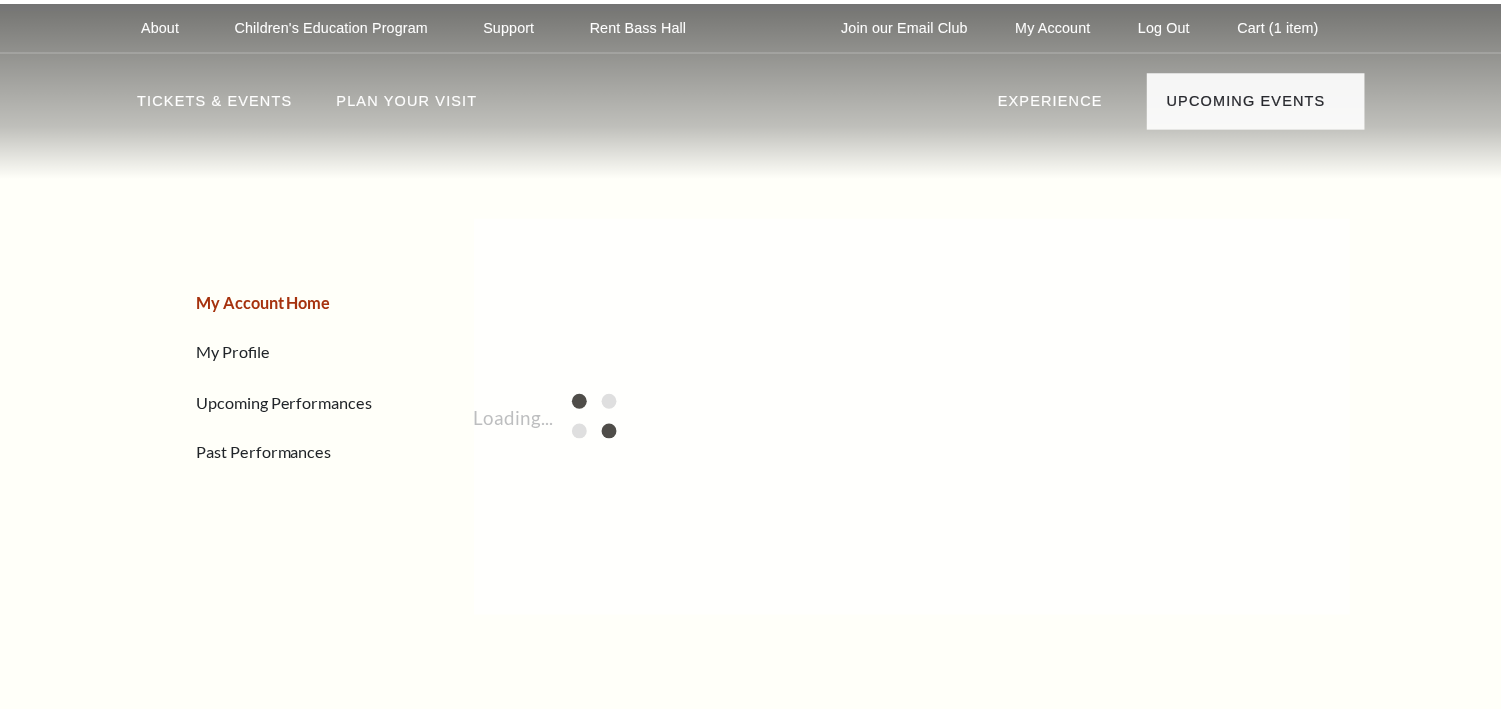 scroll, scrollTop: 0, scrollLeft: 0, axis: both 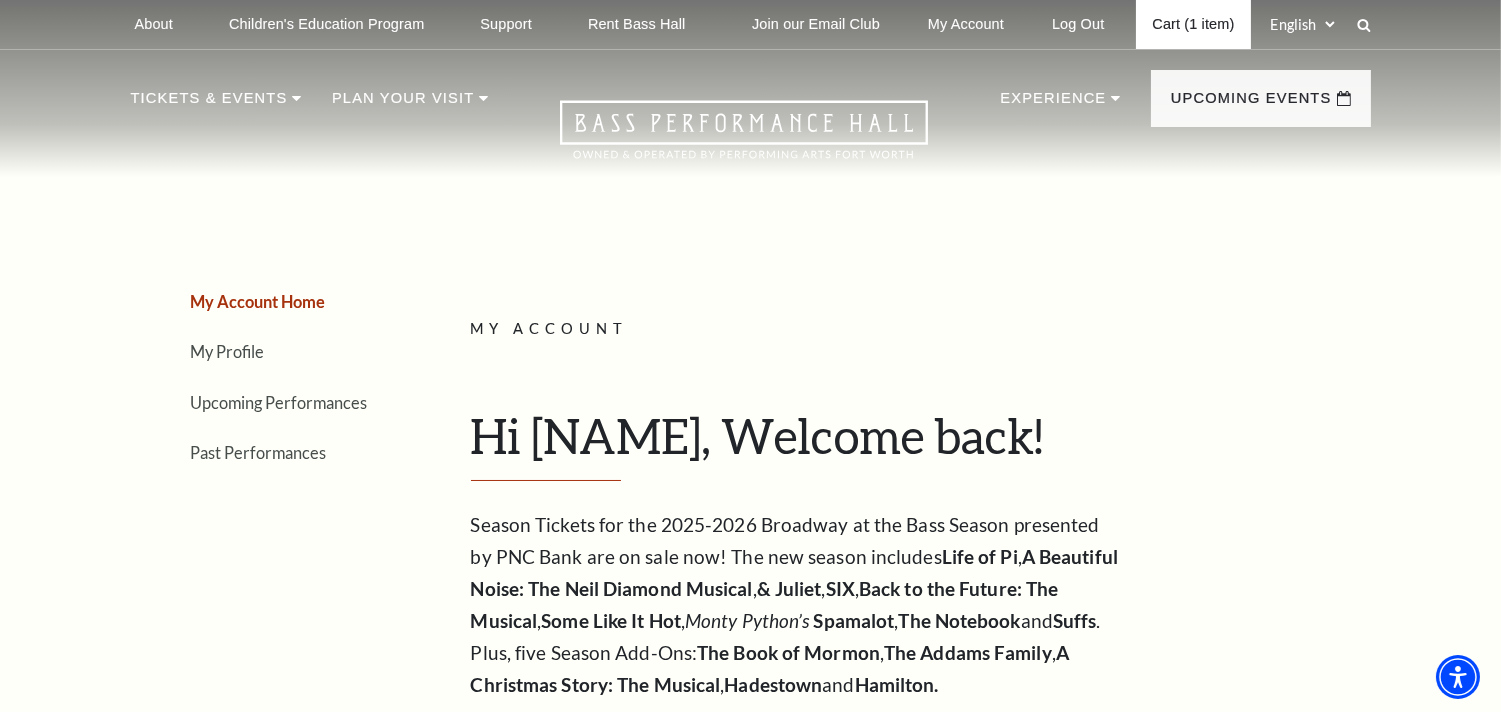 click on "Cart (1 item)" at bounding box center [1193, 24] 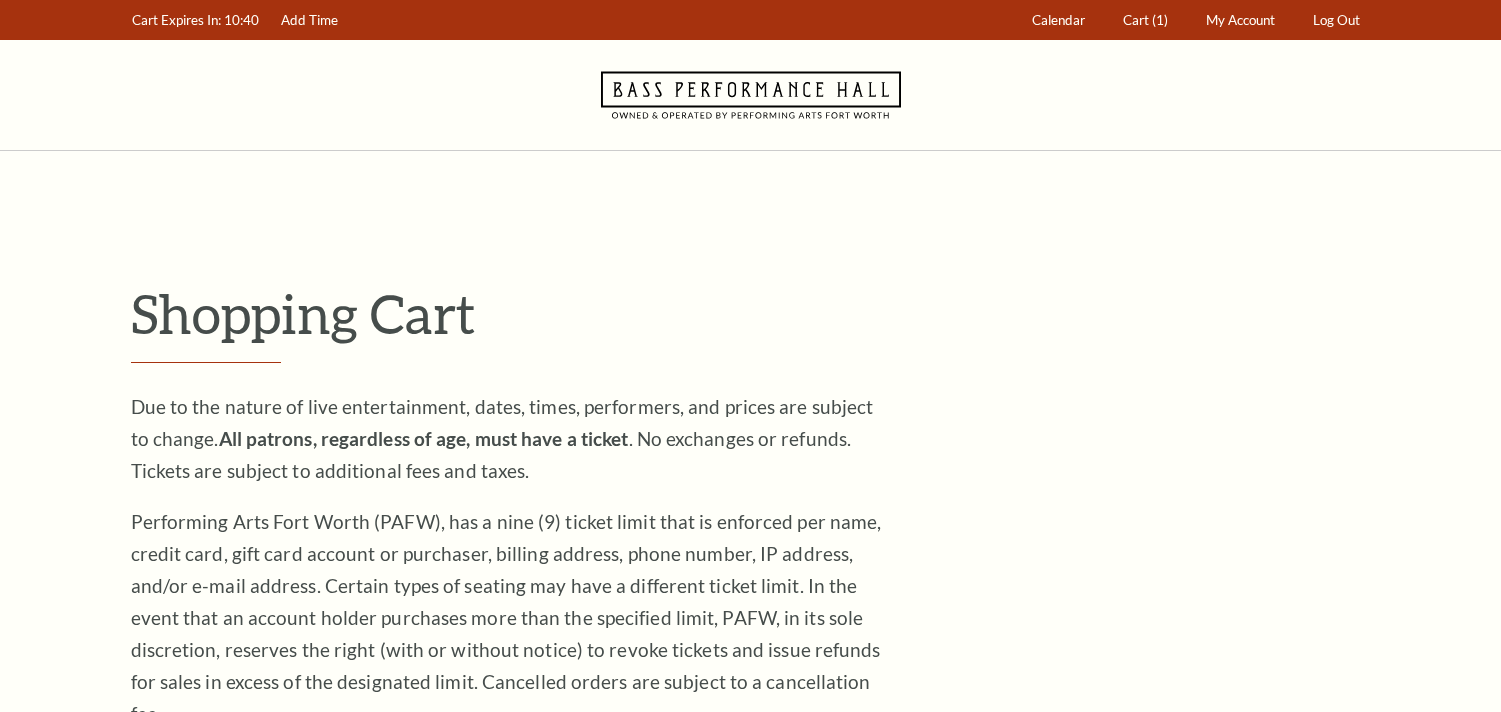 scroll, scrollTop: 0, scrollLeft: 0, axis: both 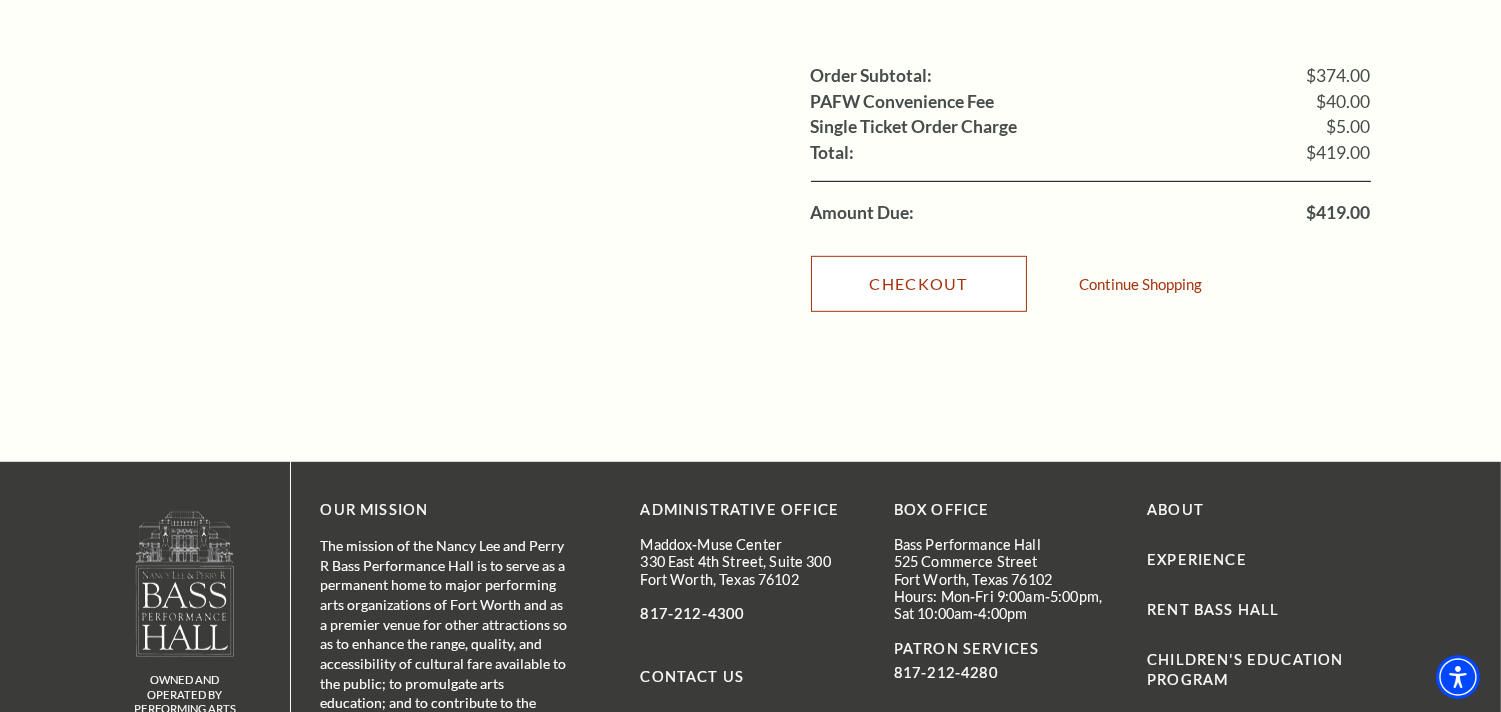 click on "Checkout" at bounding box center (919, 284) 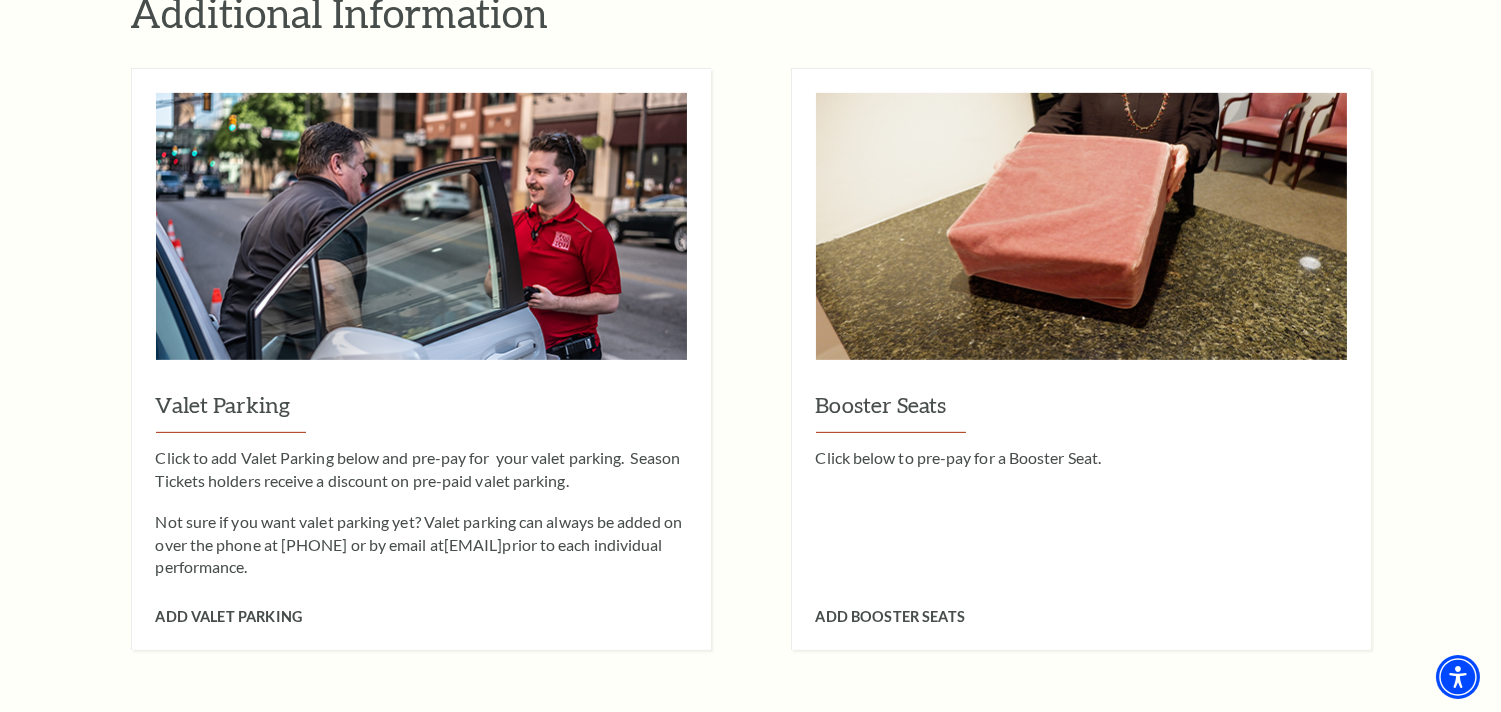 scroll, scrollTop: 1555, scrollLeft: 0, axis: vertical 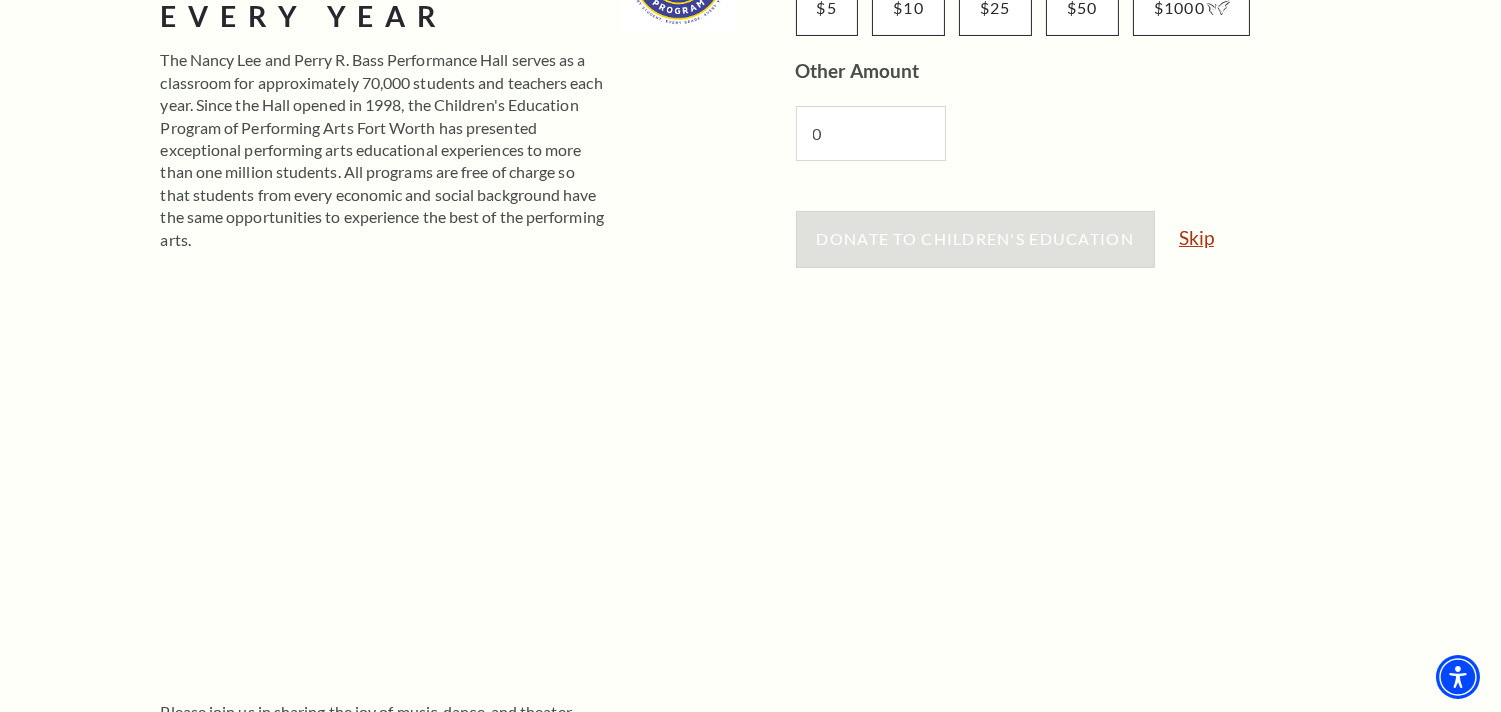 click on "Skip" at bounding box center [1196, 237] 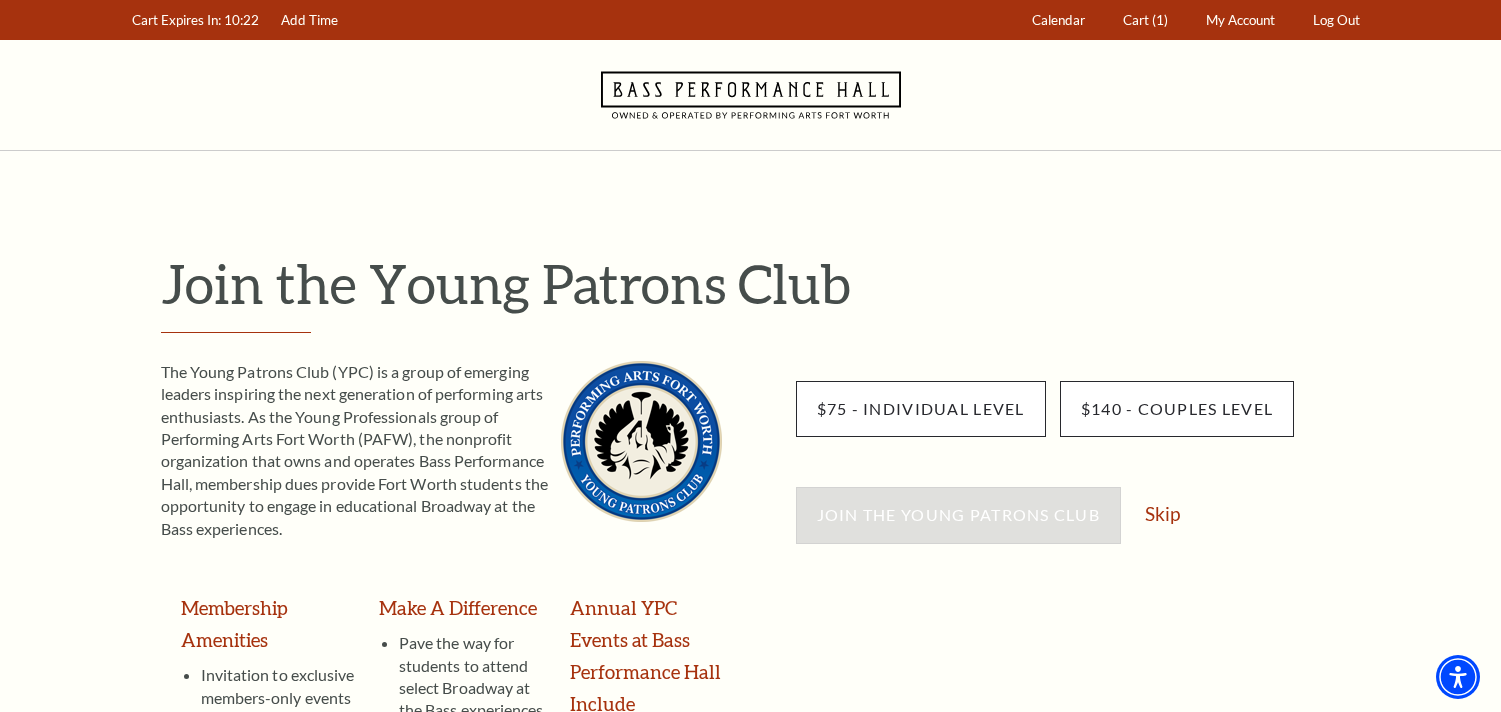 scroll, scrollTop: 333, scrollLeft: 0, axis: vertical 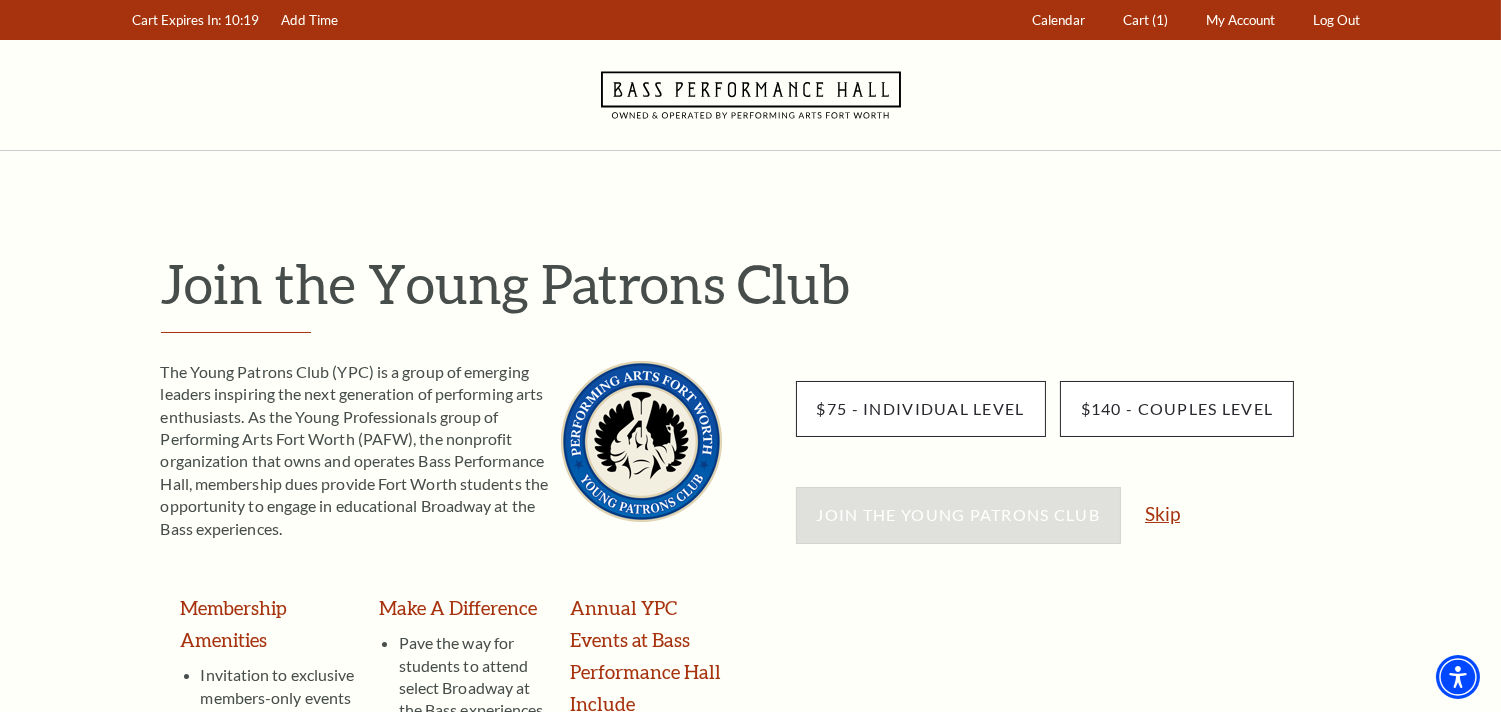 click on "Skip" at bounding box center [1162, 513] 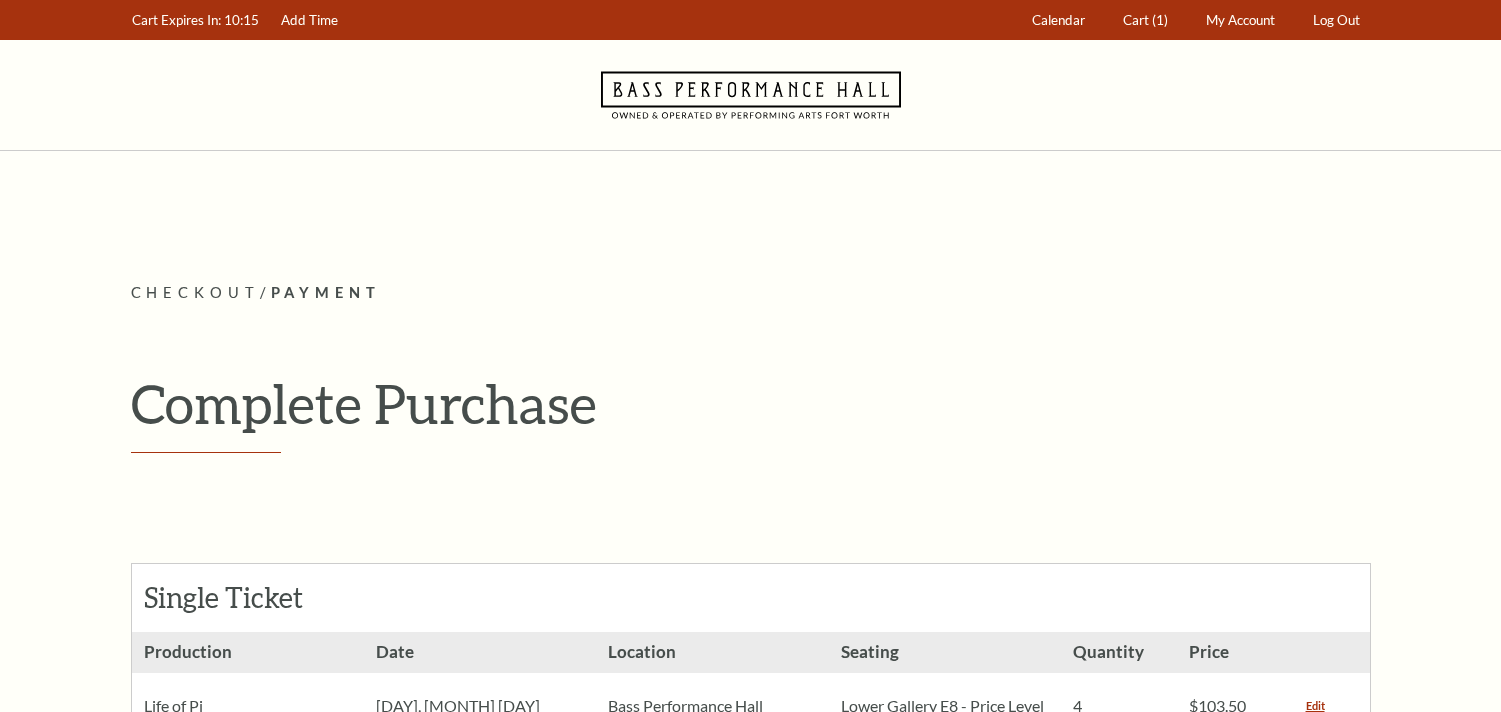 scroll, scrollTop: 0, scrollLeft: 0, axis: both 